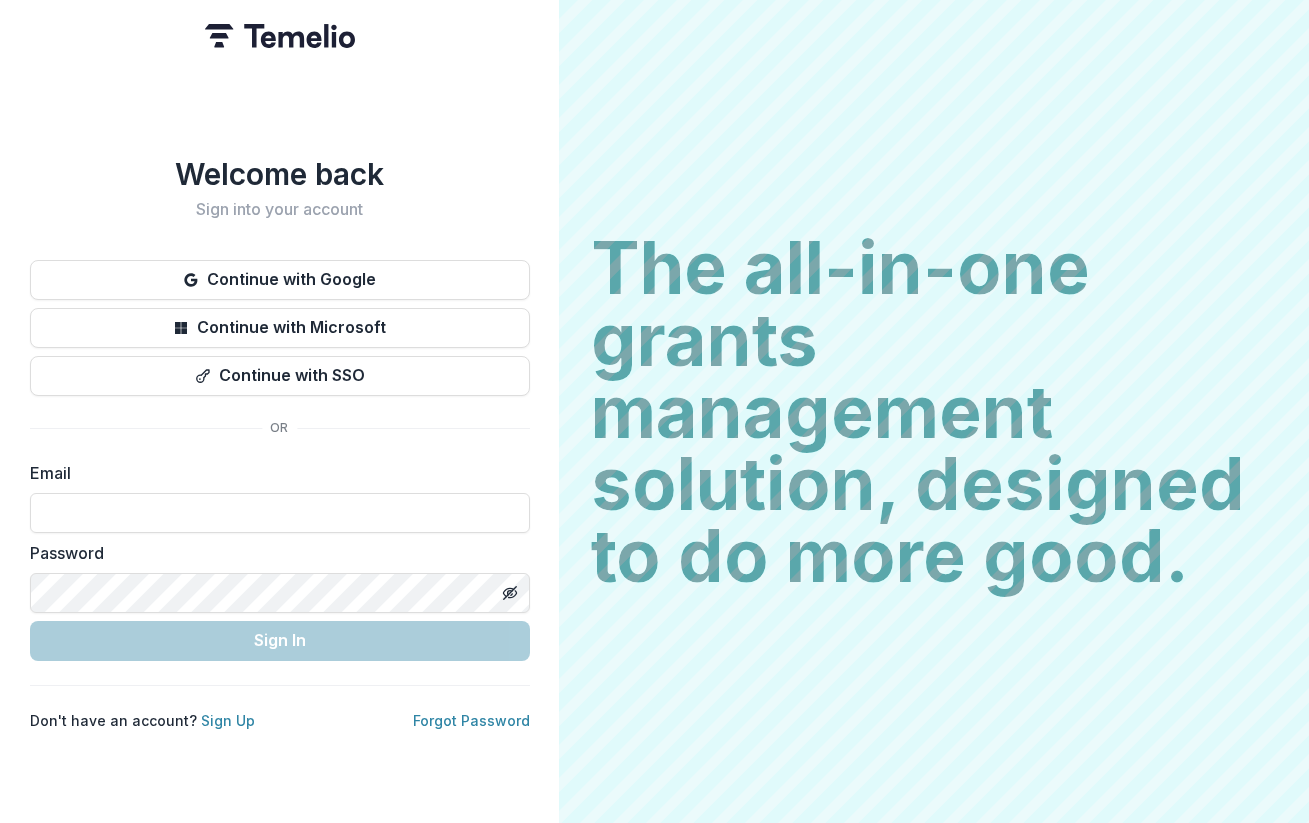 scroll, scrollTop: 0, scrollLeft: 0, axis: both 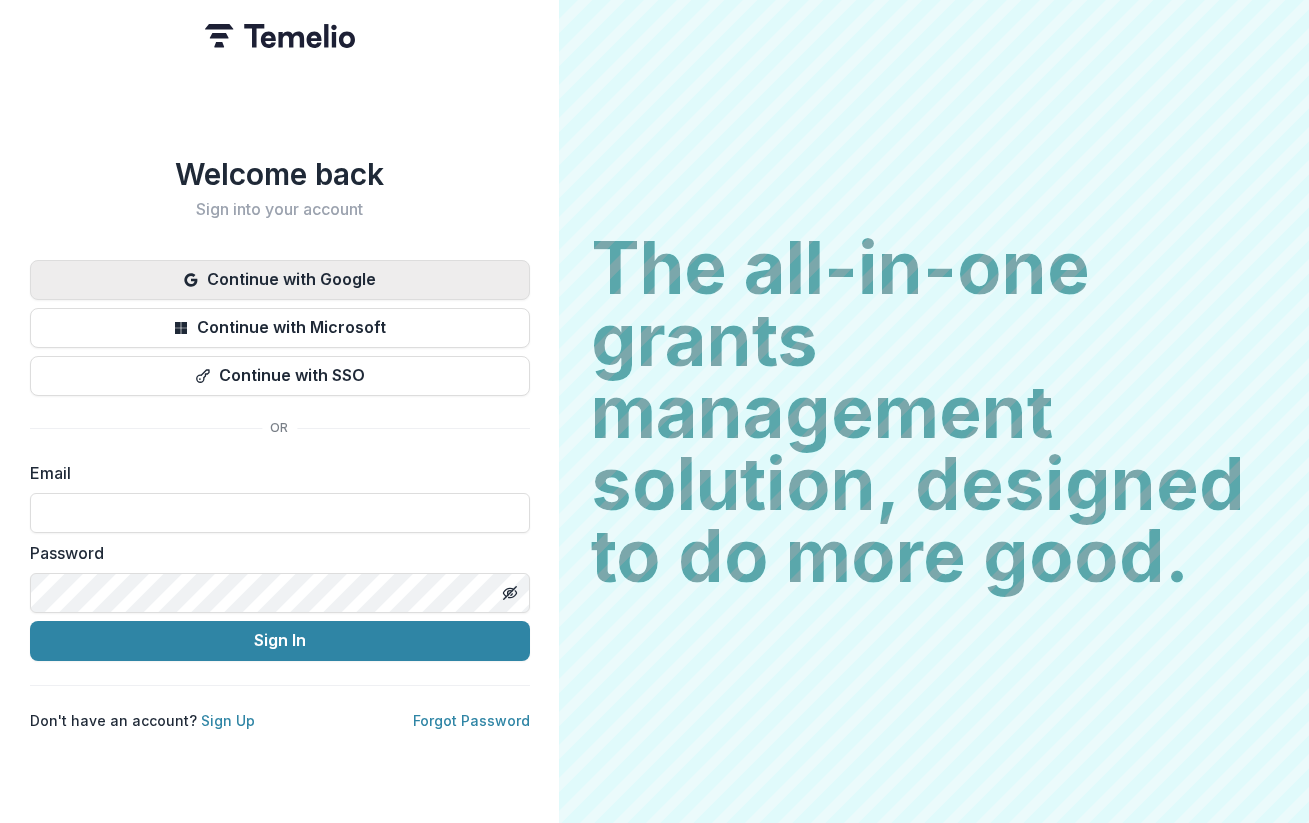 click on "Continue with Google" at bounding box center [280, 280] 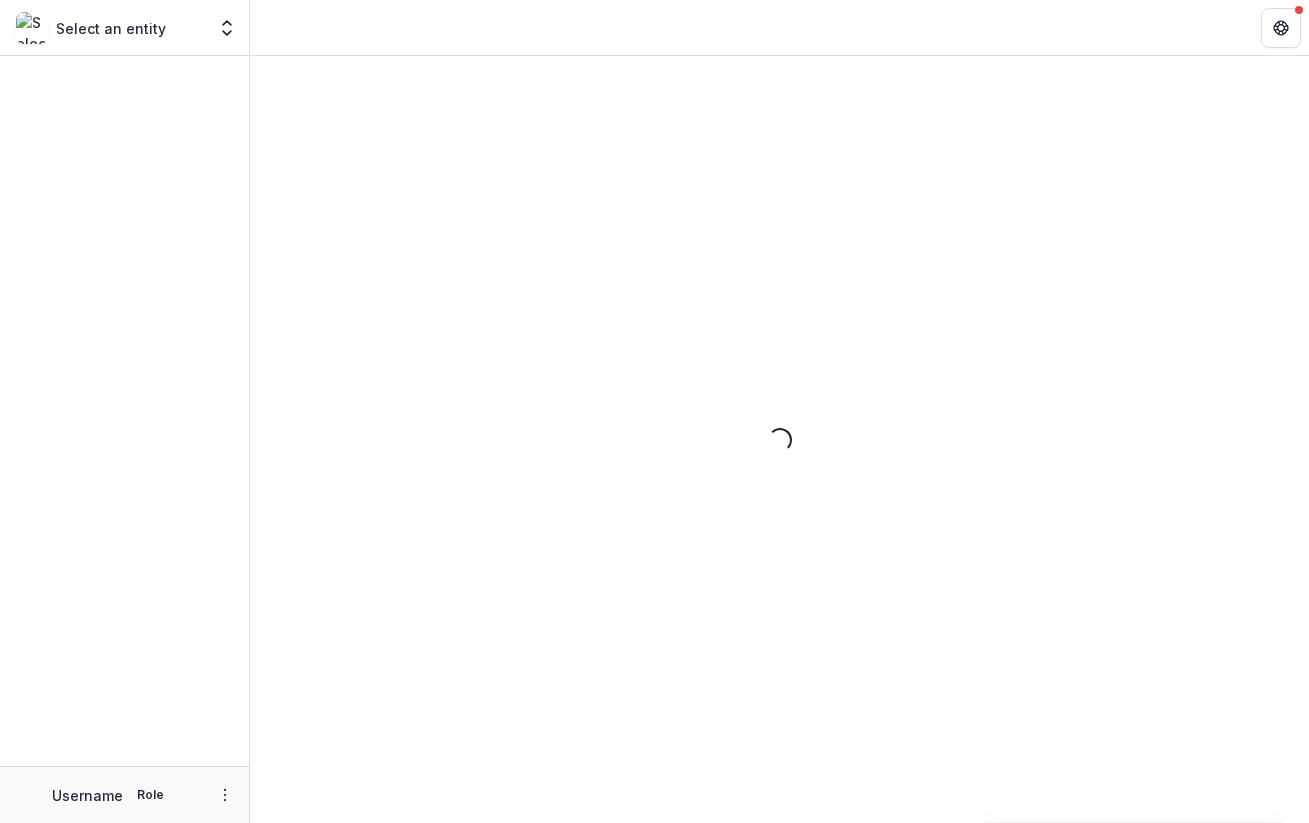 scroll, scrollTop: 0, scrollLeft: 0, axis: both 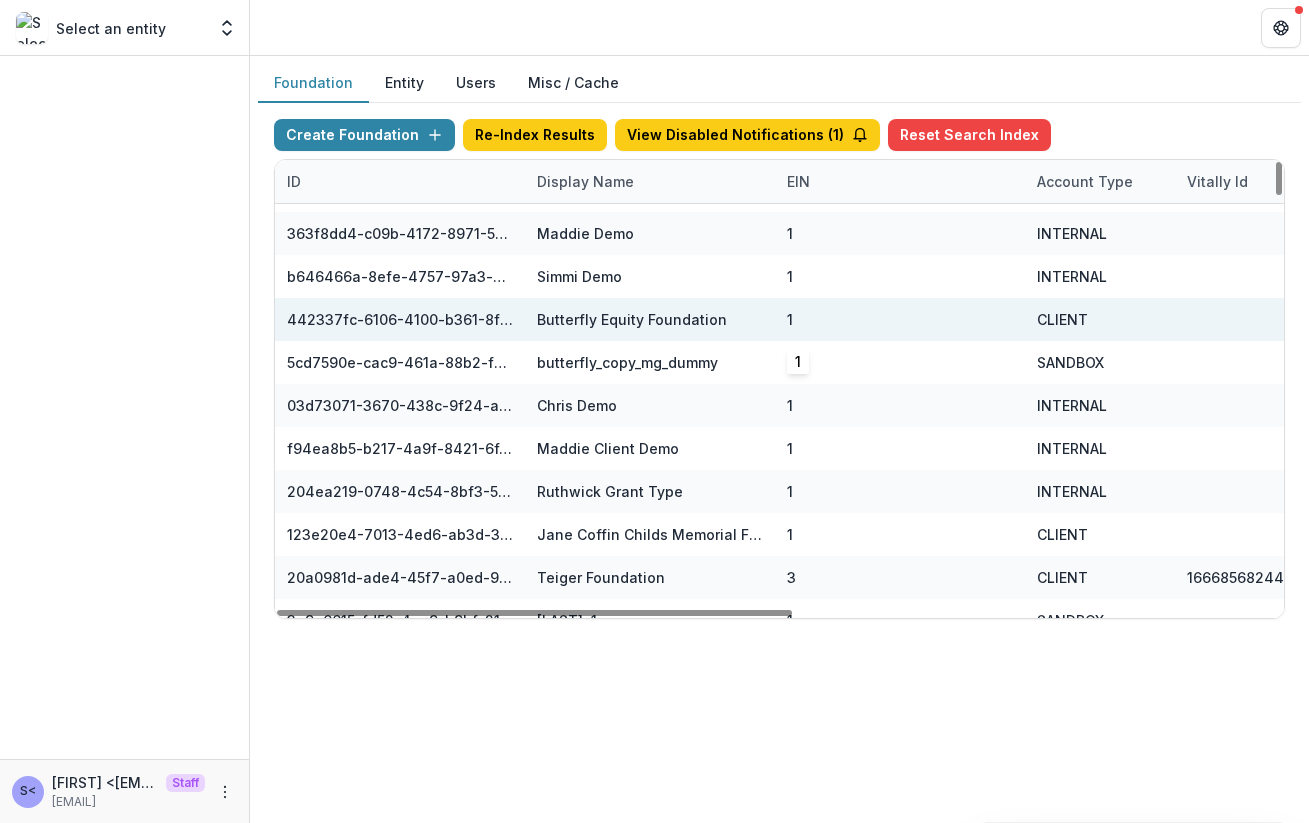click on "1" at bounding box center (900, 319) 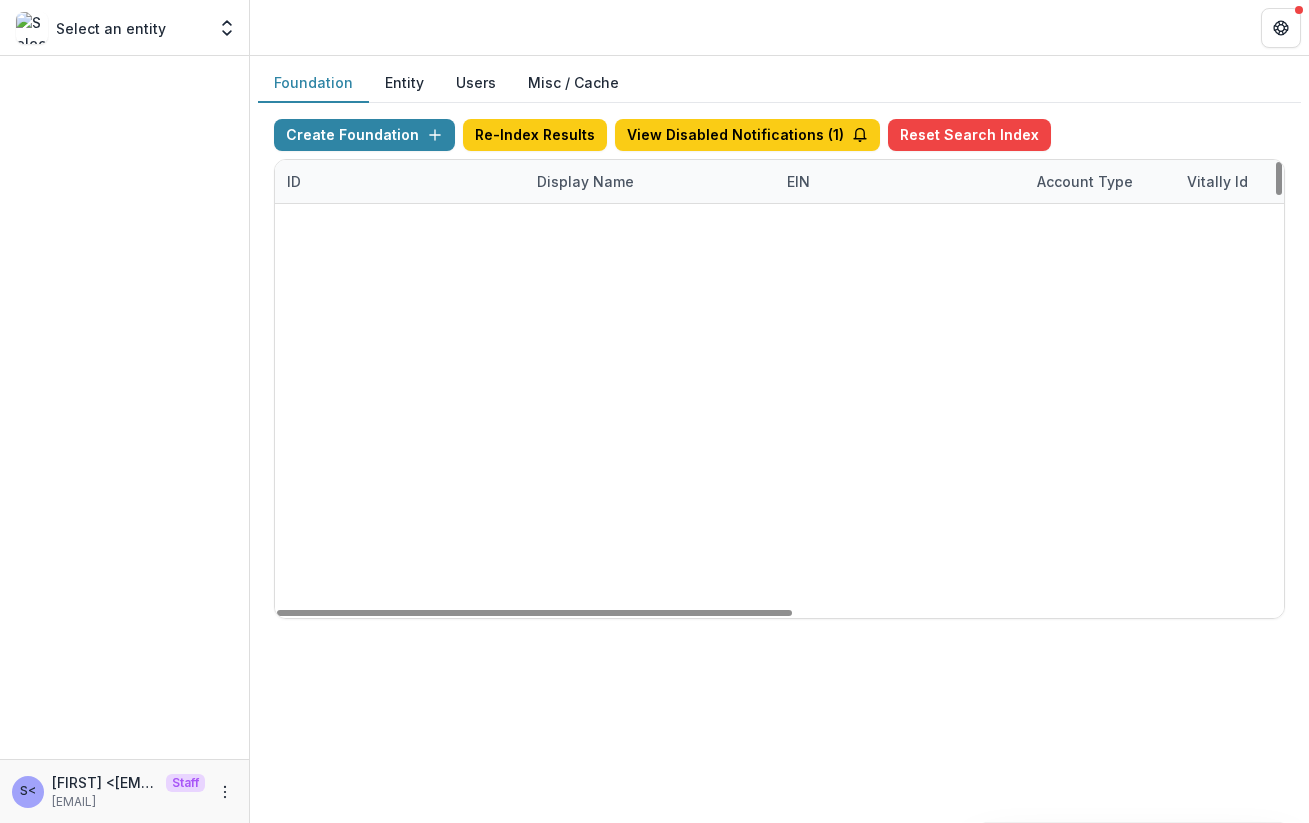 scroll, scrollTop: 5356, scrollLeft: 0, axis: vertical 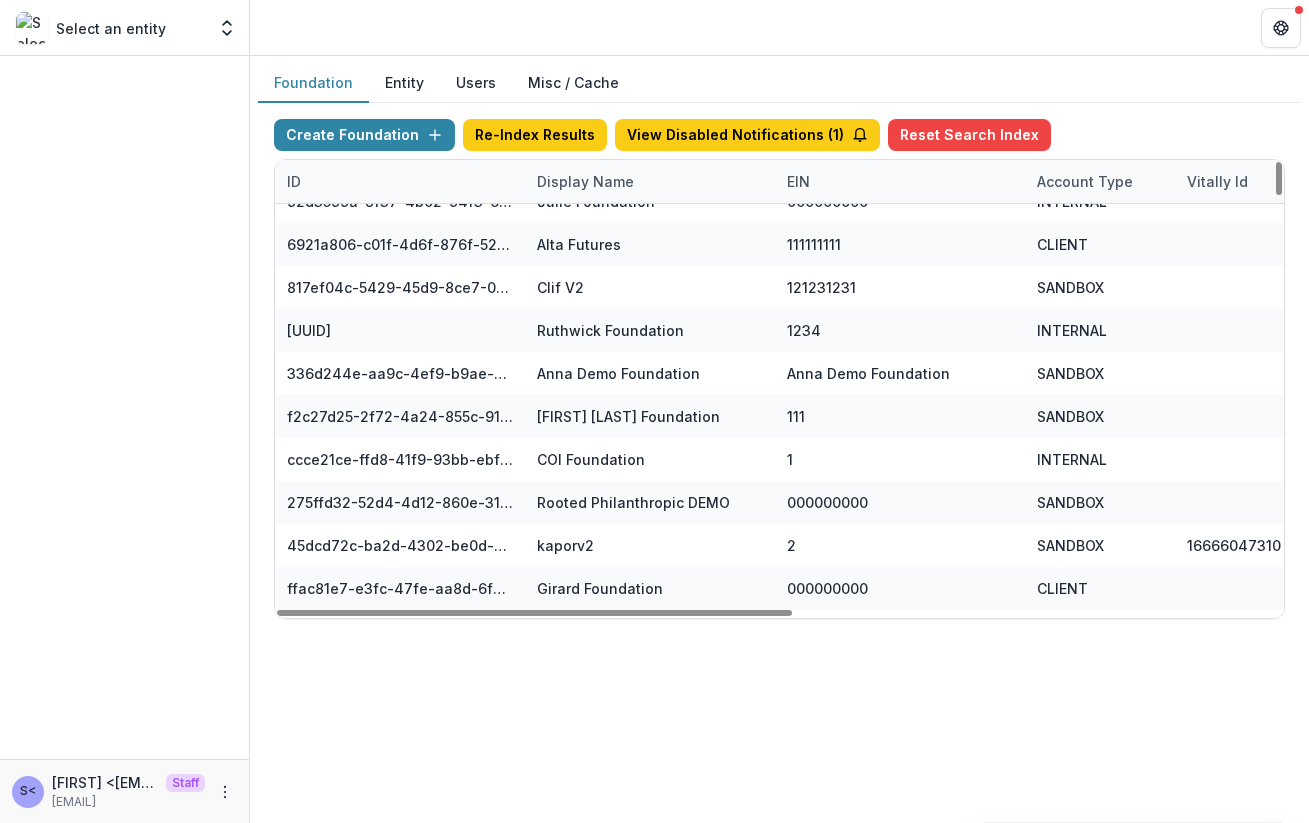 click on "Display Name" at bounding box center (585, 181) 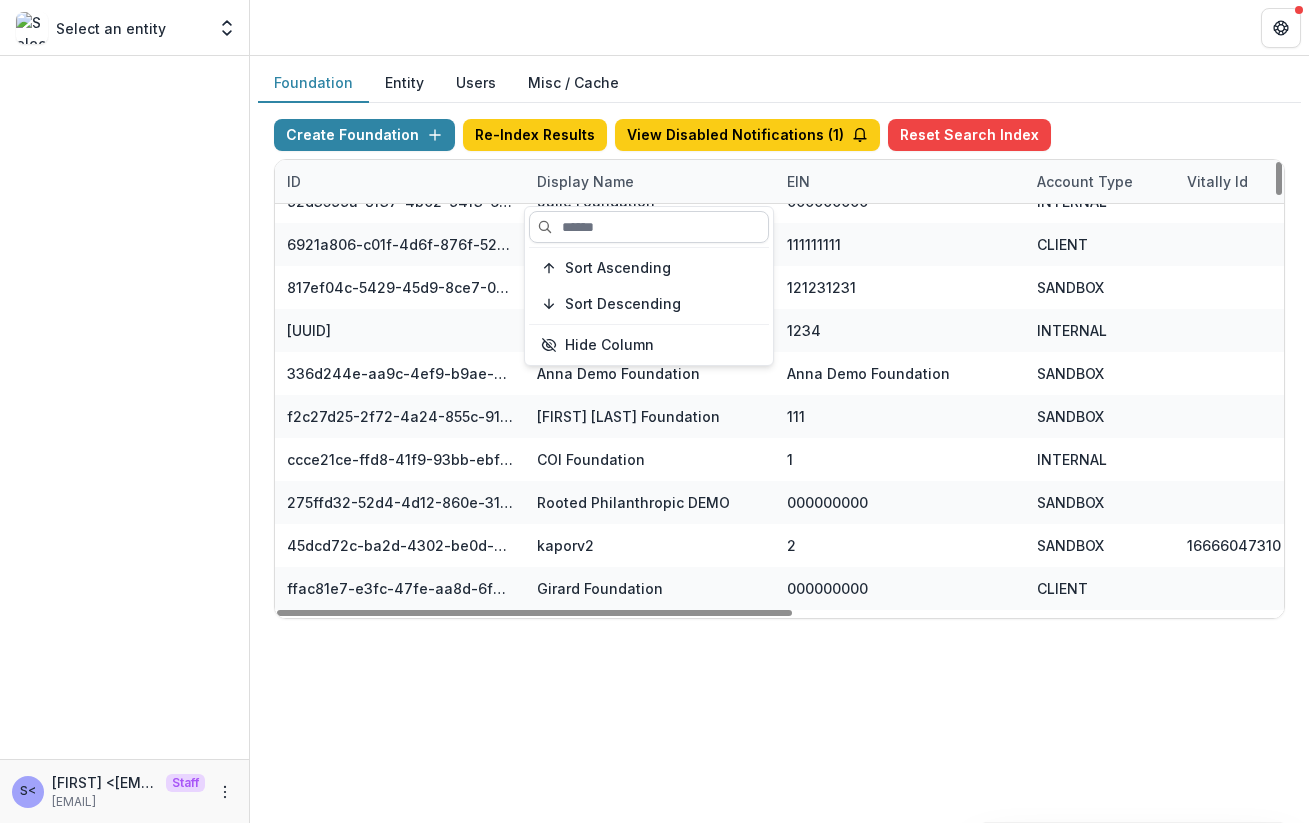 click at bounding box center [649, 227] 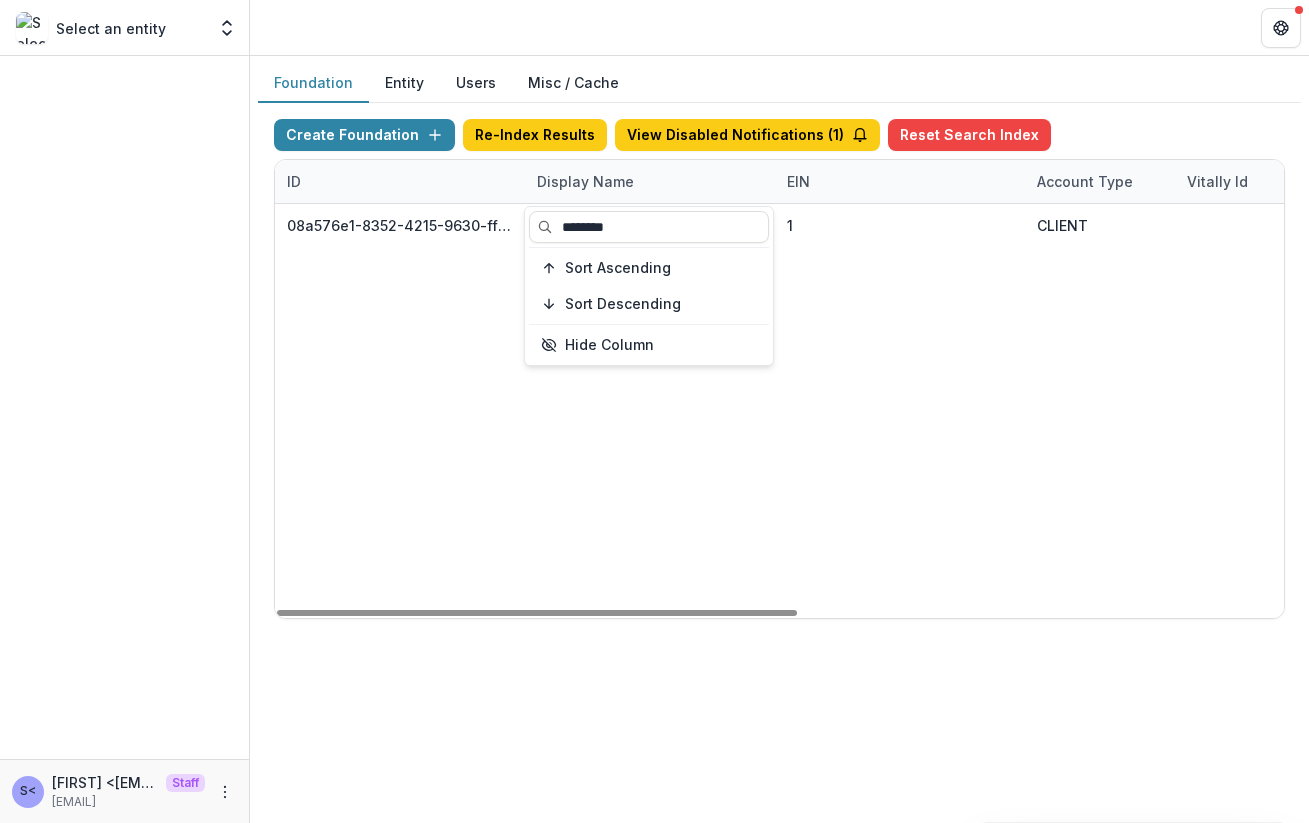 scroll, scrollTop: 0, scrollLeft: 0, axis: both 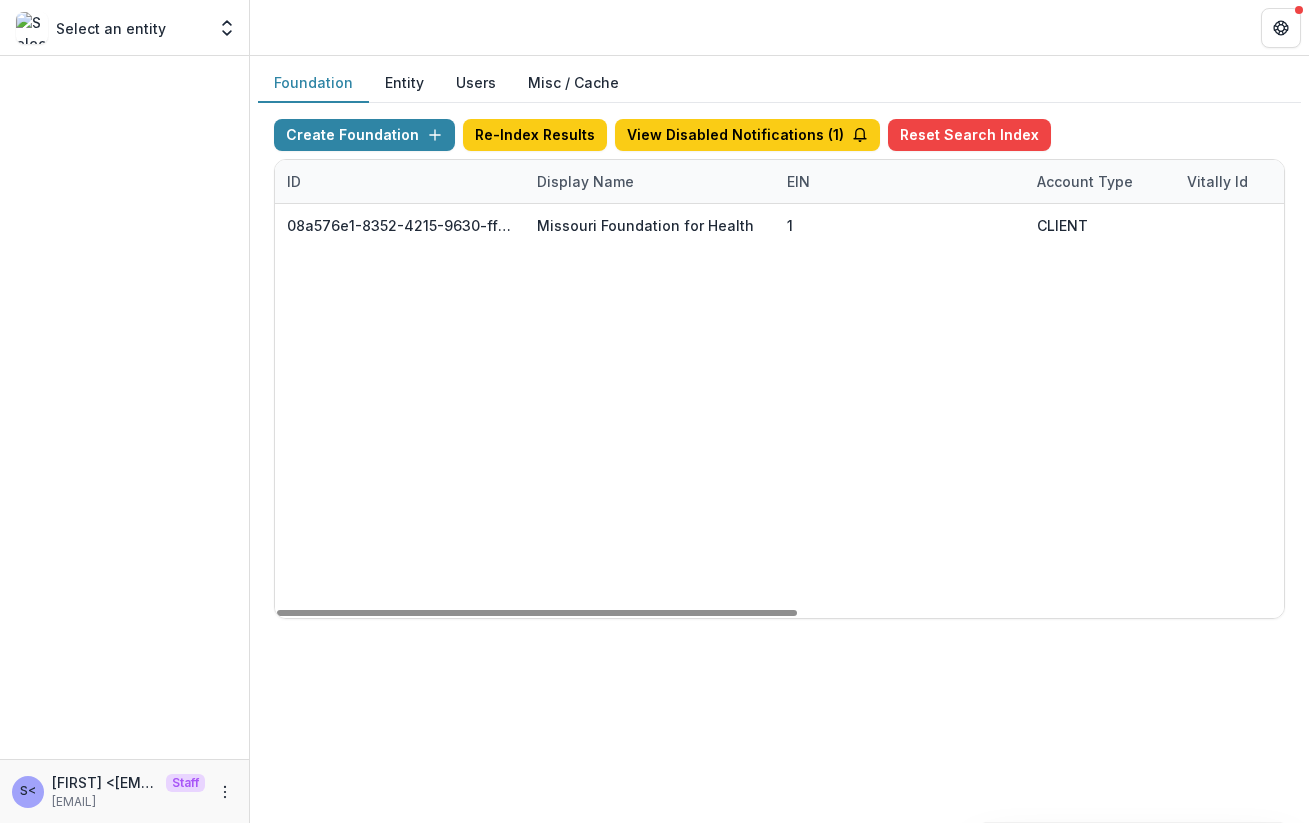 click on "ID Display Name EIN Account Type Vitally Id Subdomain Created on Actions Feature Flags [UUID] [LAST] Foundation [NUMBER] CLIENT [USERNAME] V1 [MONTH] [DAY], [YEAR], [TIME] Visit Edit Feature Flags" at bounding box center (1250, 411) 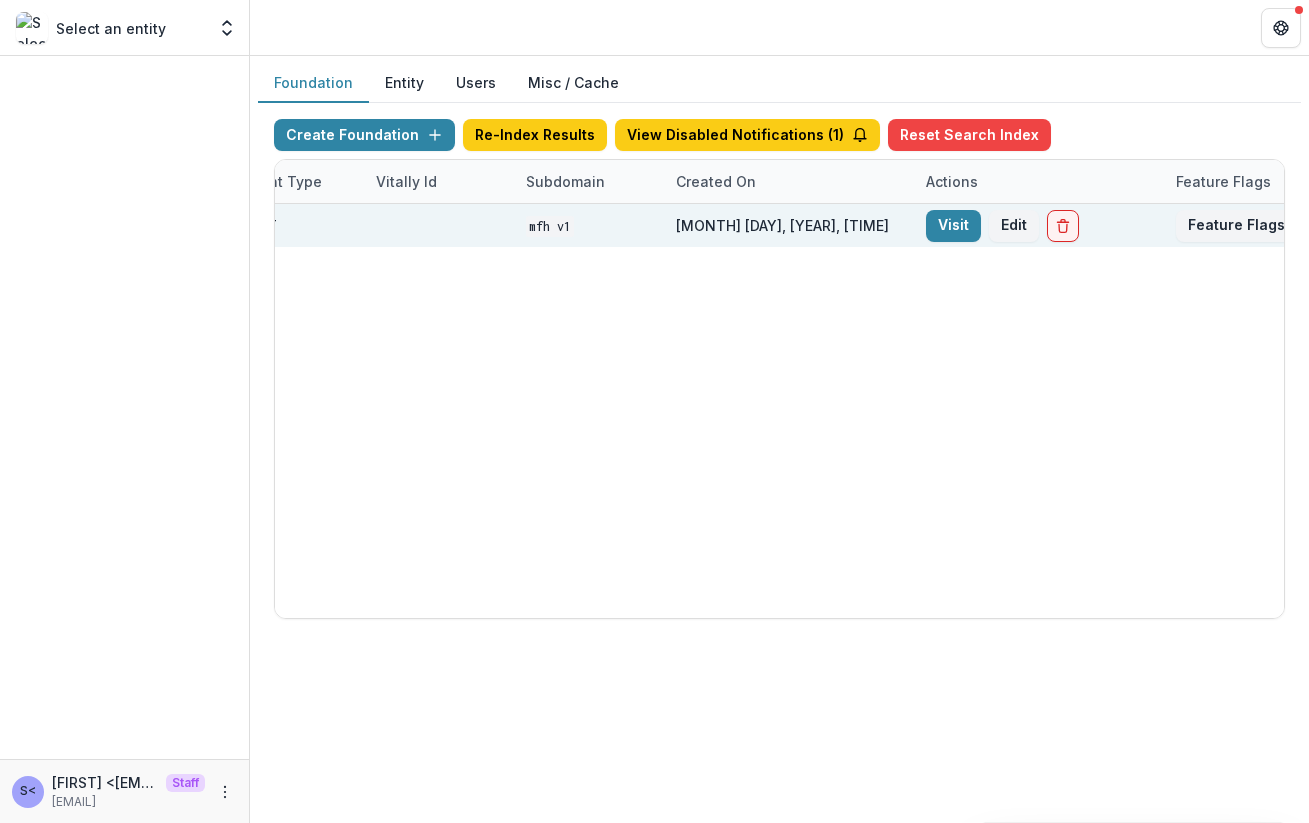 scroll, scrollTop: 0, scrollLeft: 941, axis: horizontal 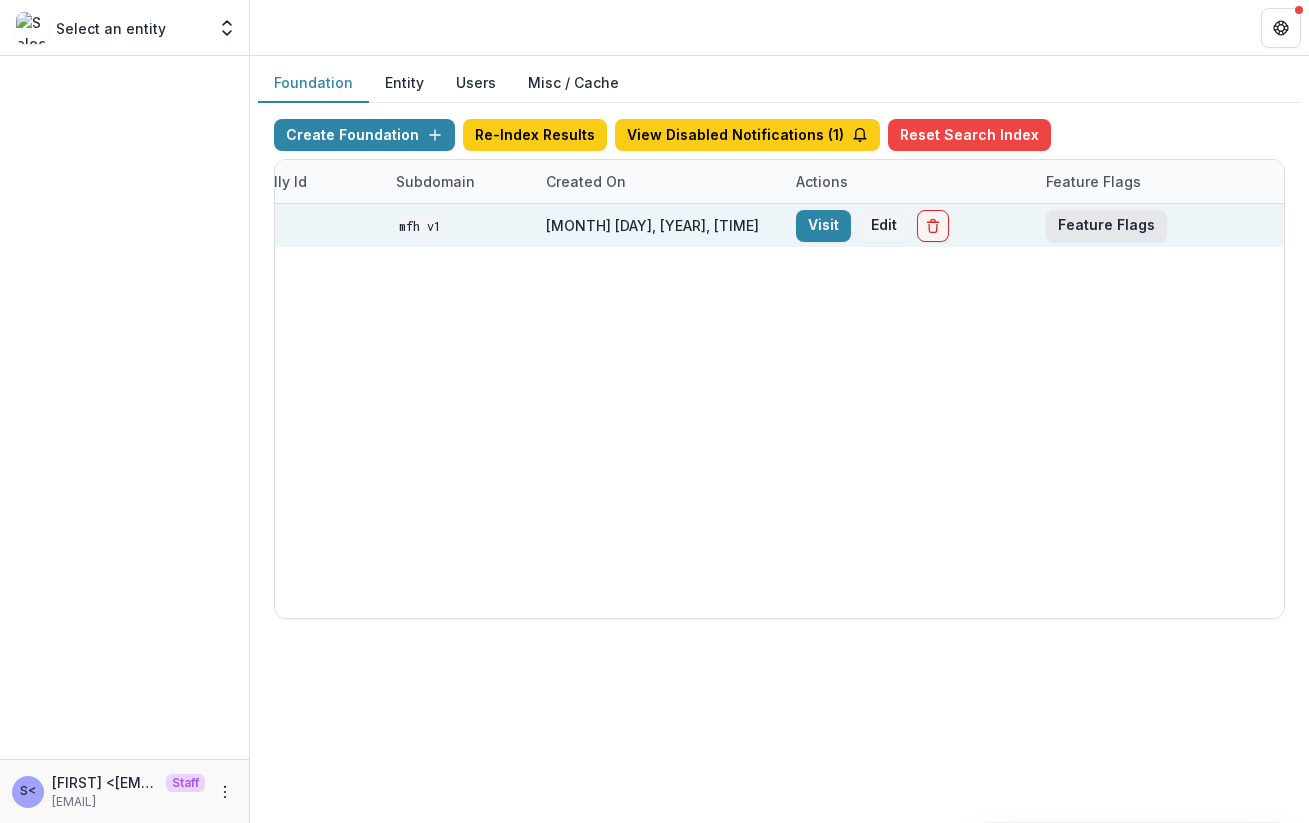 click on "Feature Flags" at bounding box center [1106, 226] 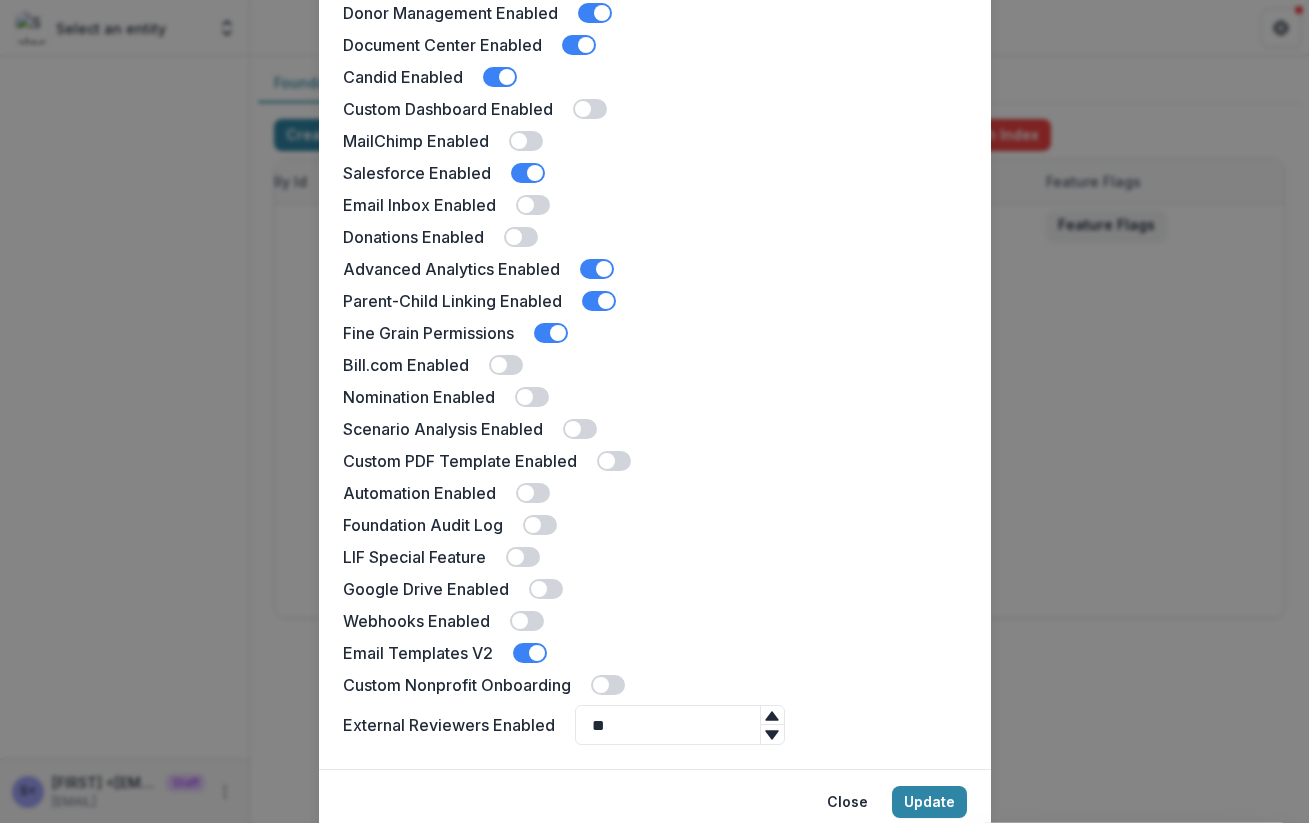 scroll, scrollTop: 441, scrollLeft: 0, axis: vertical 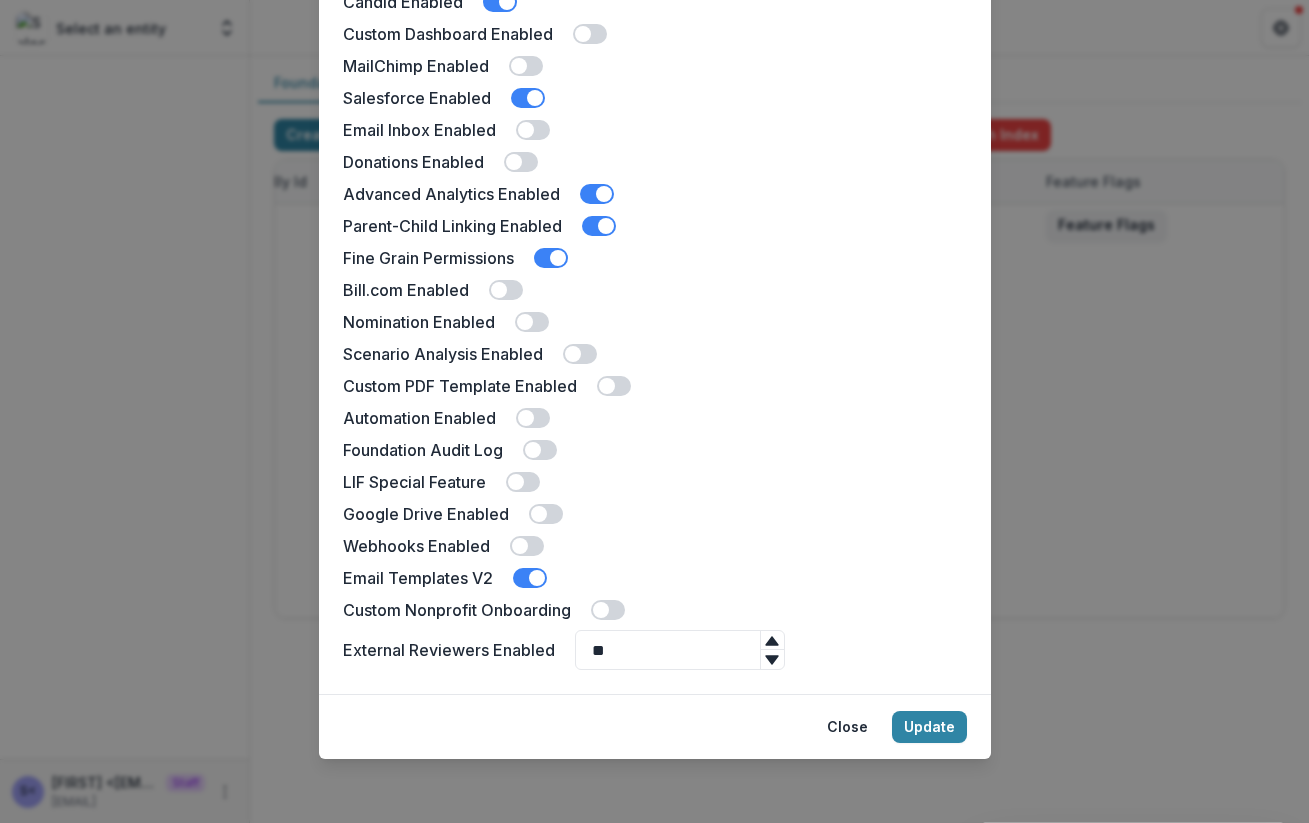 type 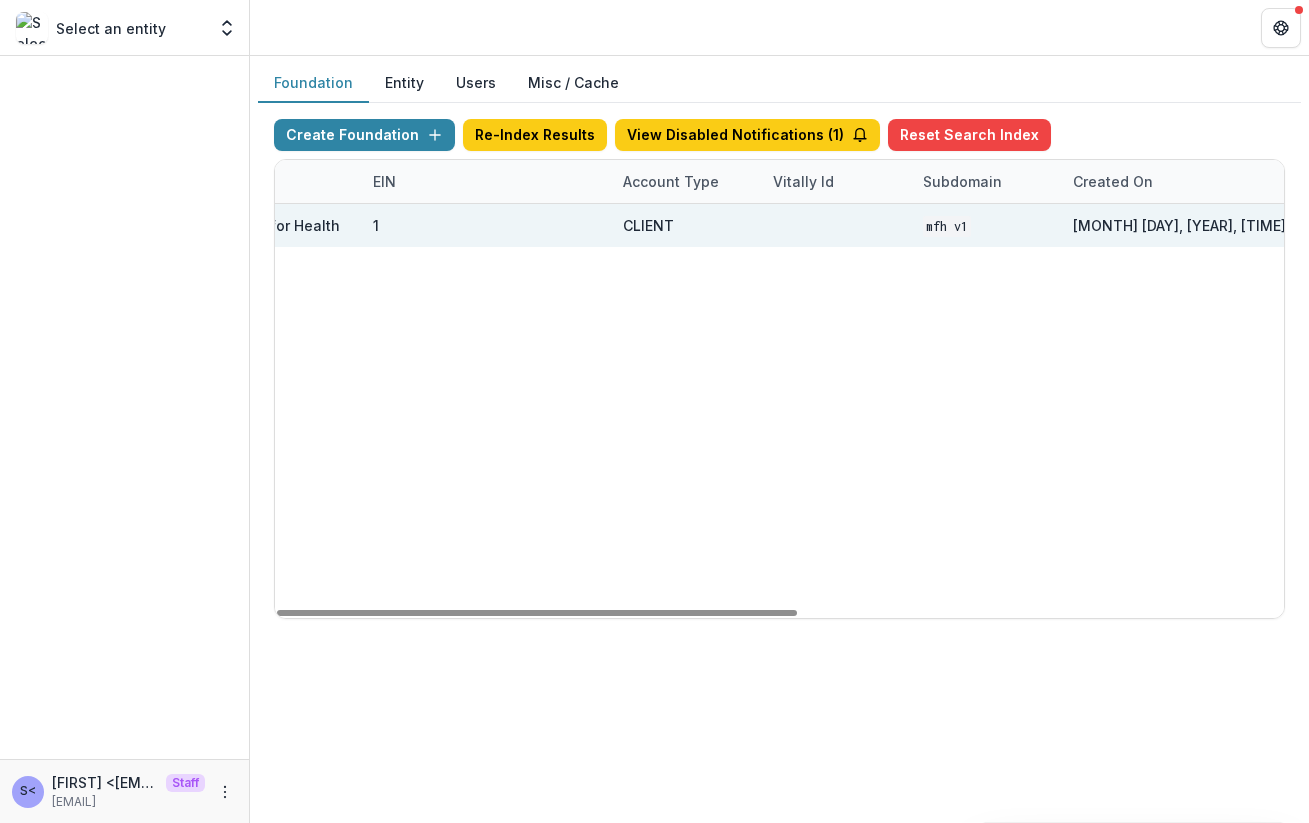 scroll, scrollTop: 0, scrollLeft: 0, axis: both 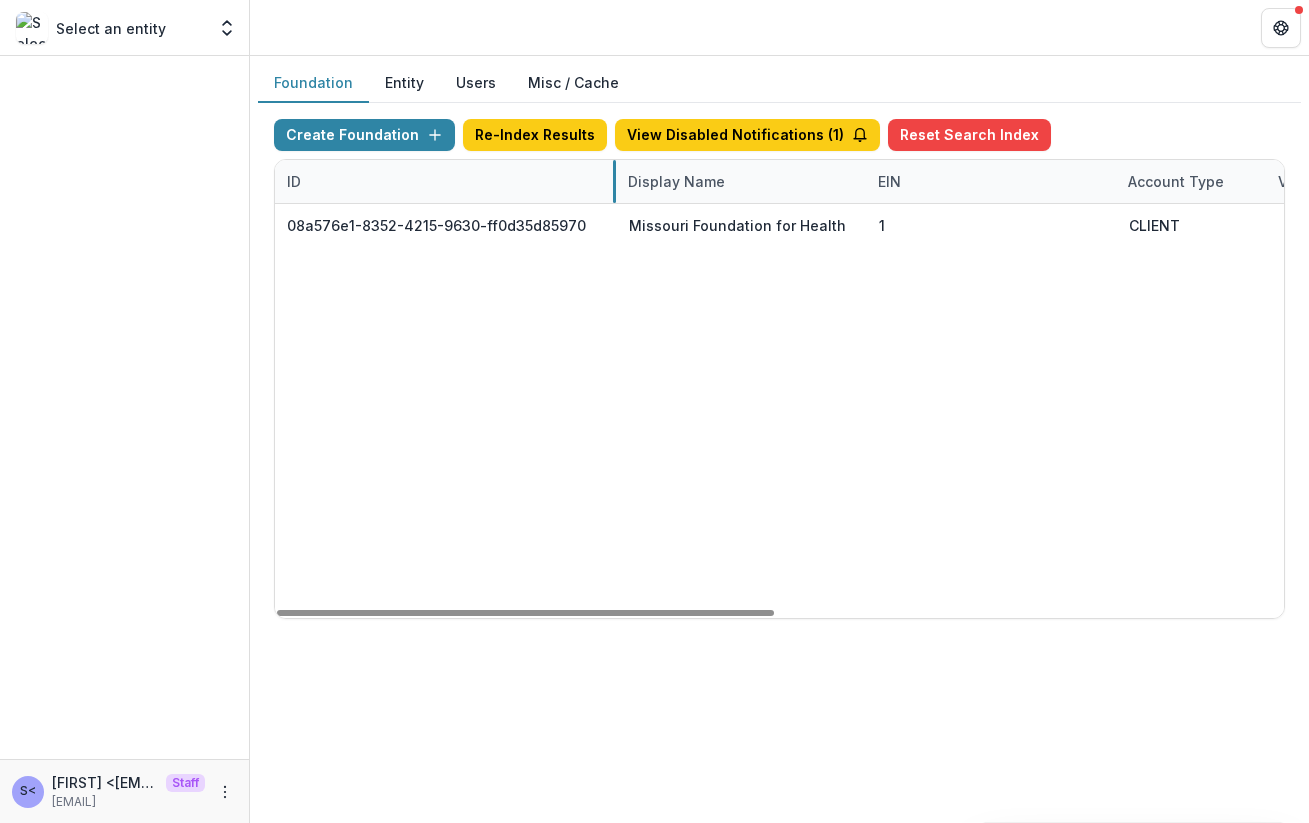 drag, startPoint x: 523, startPoint y: 177, endPoint x: 614, endPoint y: 175, distance: 91.02197 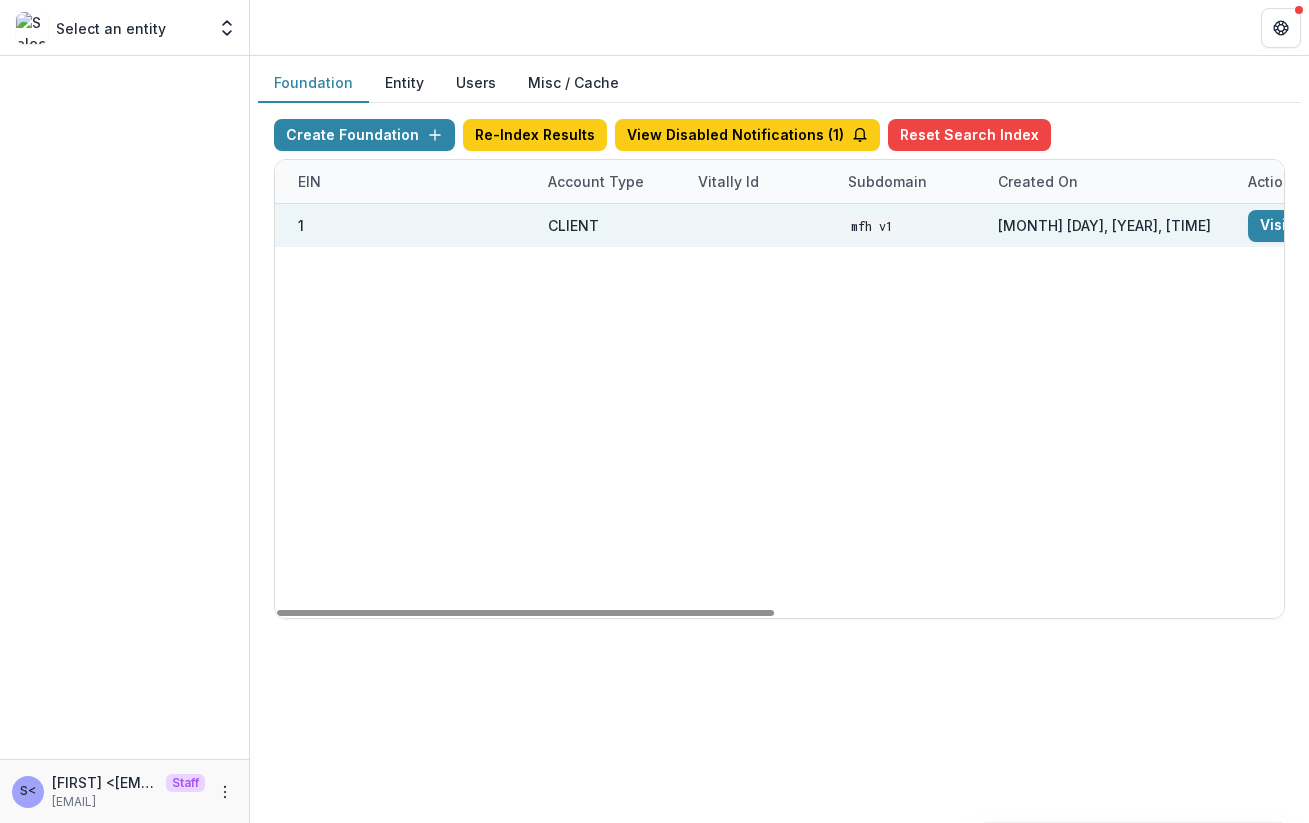 scroll, scrollTop: 0, scrollLeft: 0, axis: both 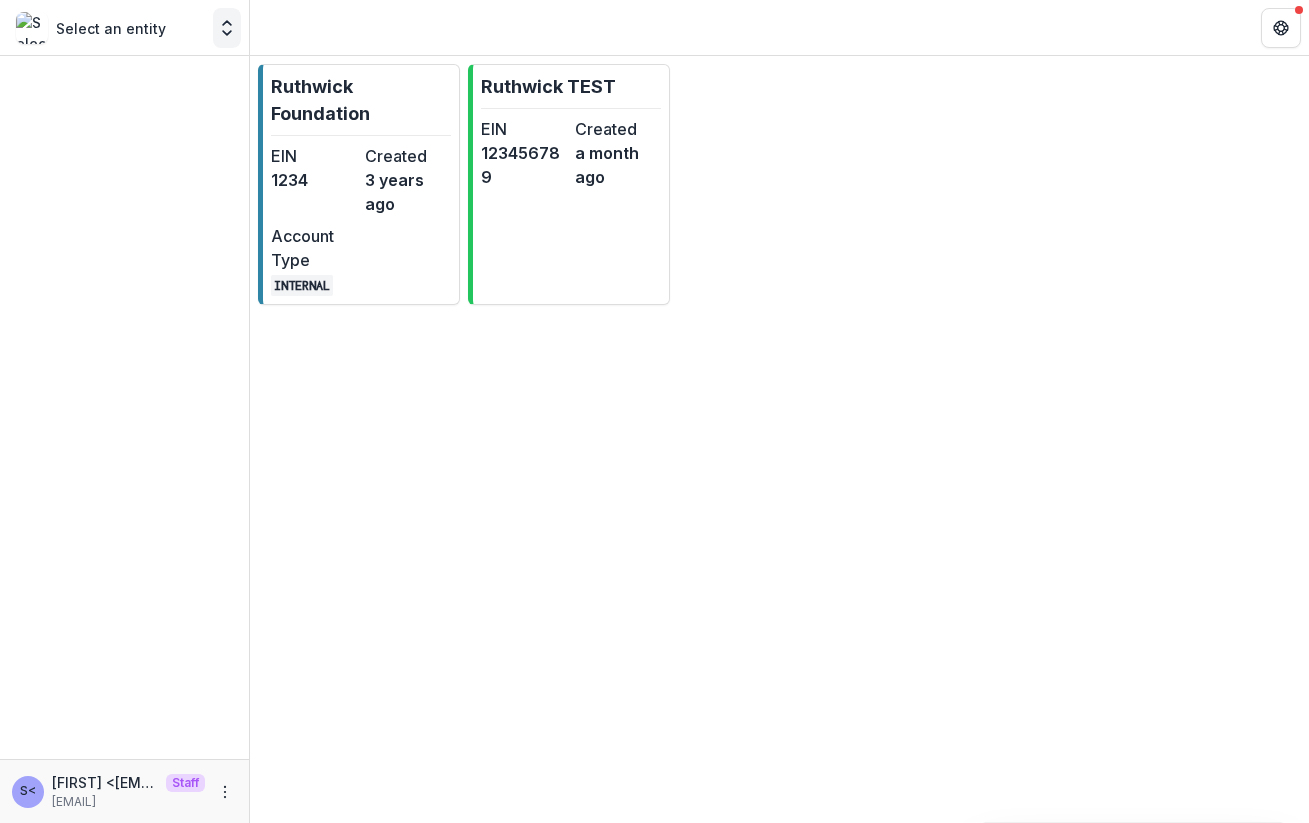 click 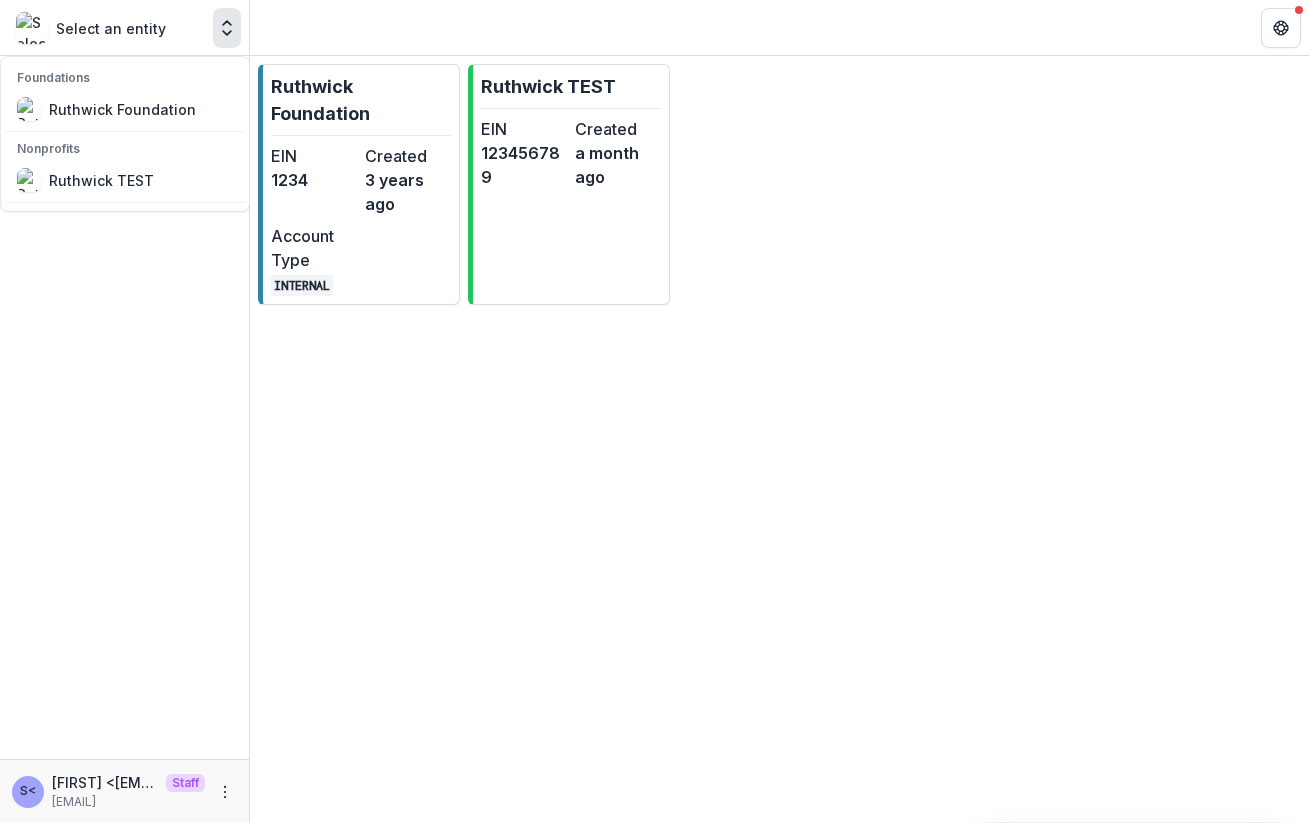 click at bounding box center (124, 407) 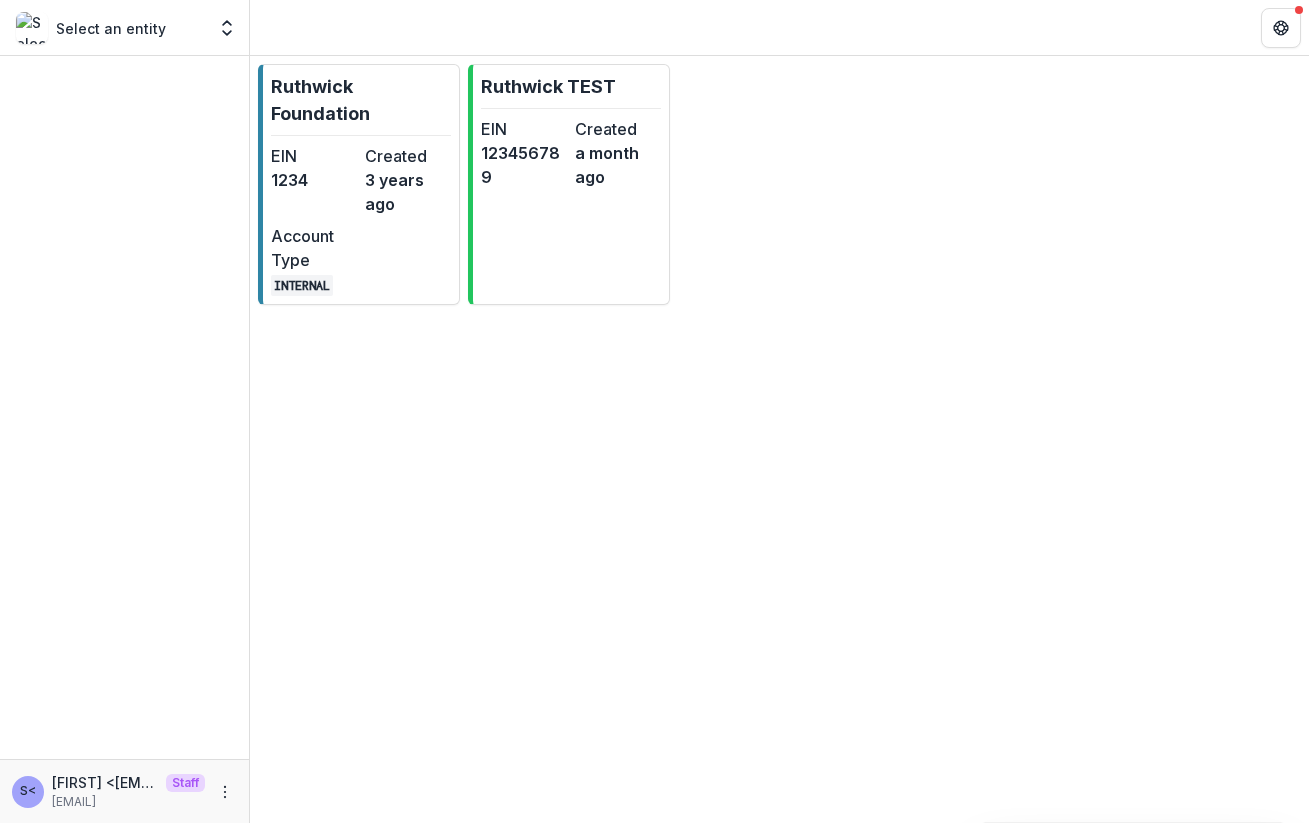 type 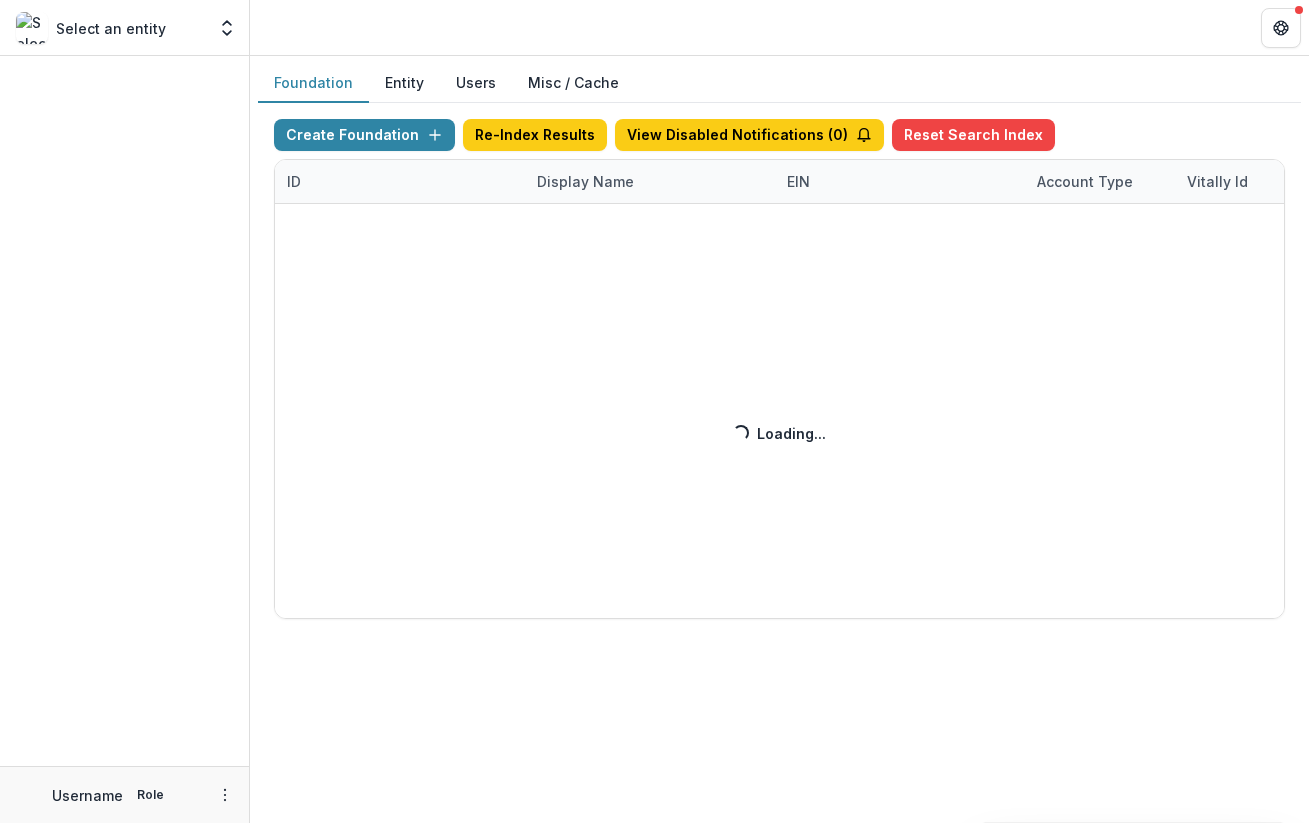 scroll, scrollTop: 0, scrollLeft: 0, axis: both 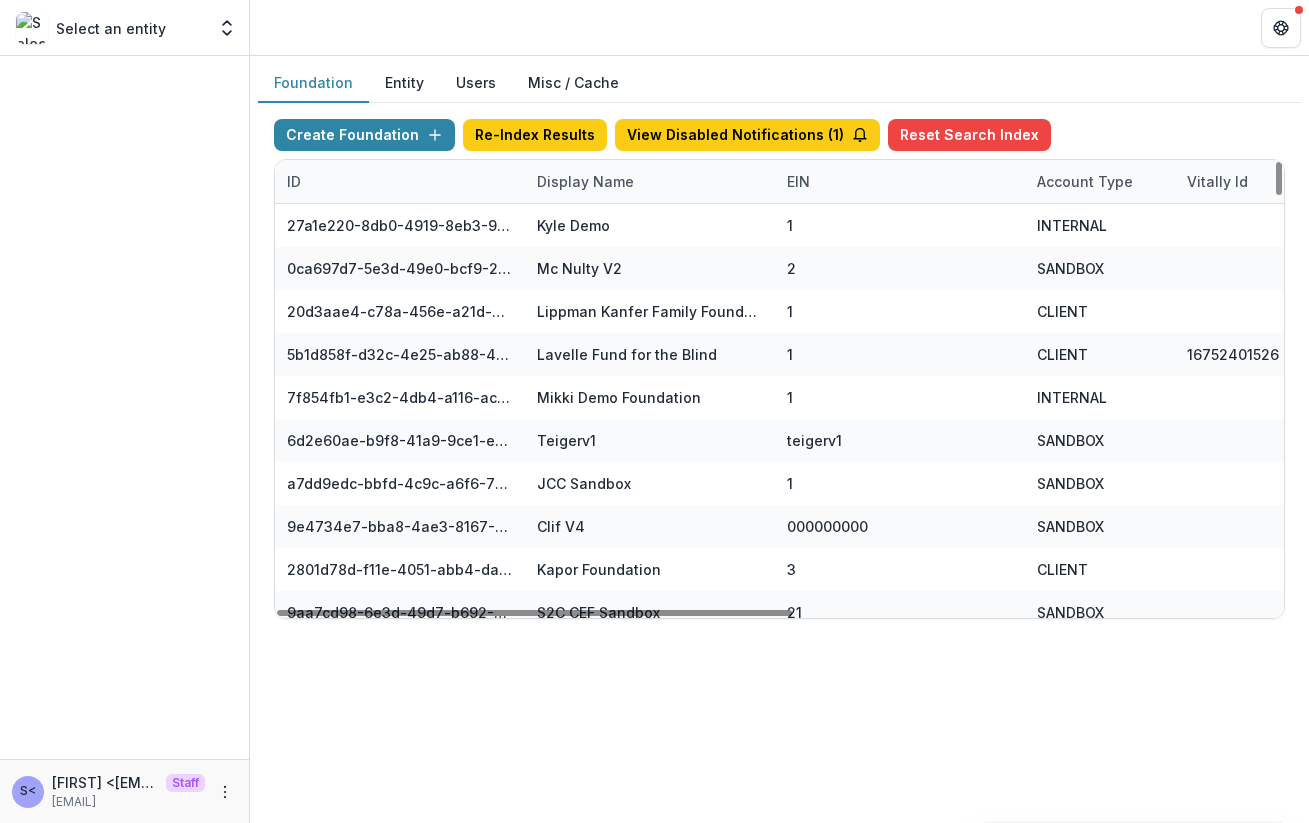 click on "Display Name" at bounding box center [585, 181] 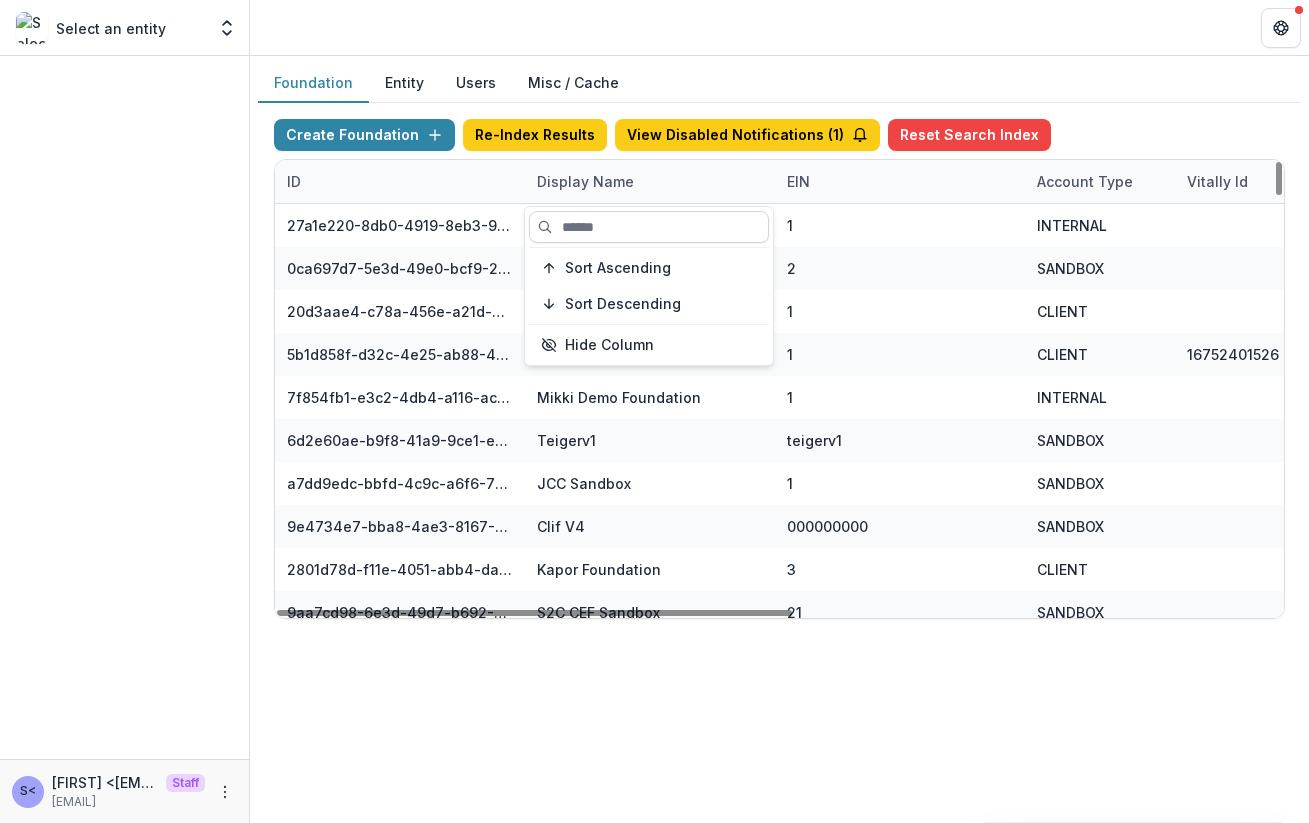 click at bounding box center (649, 227) 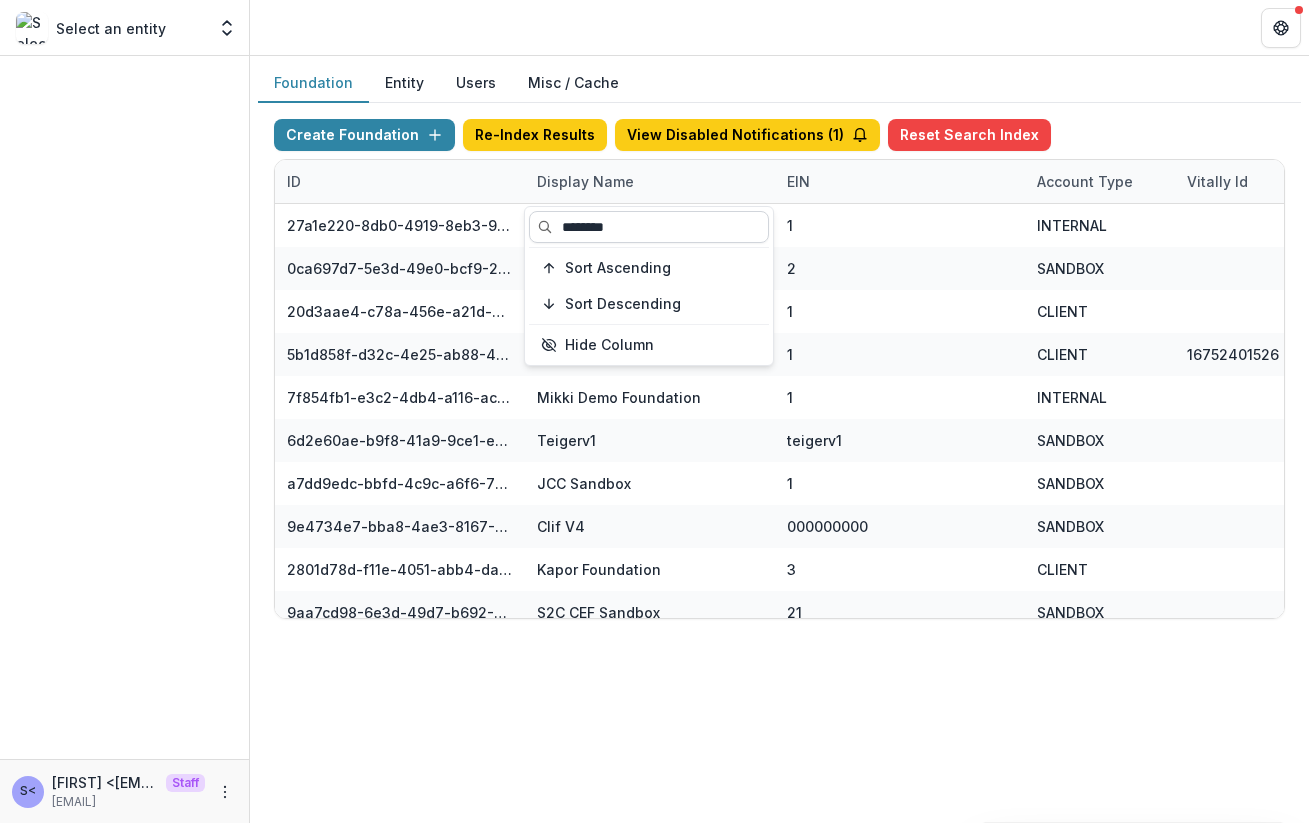 type on "********" 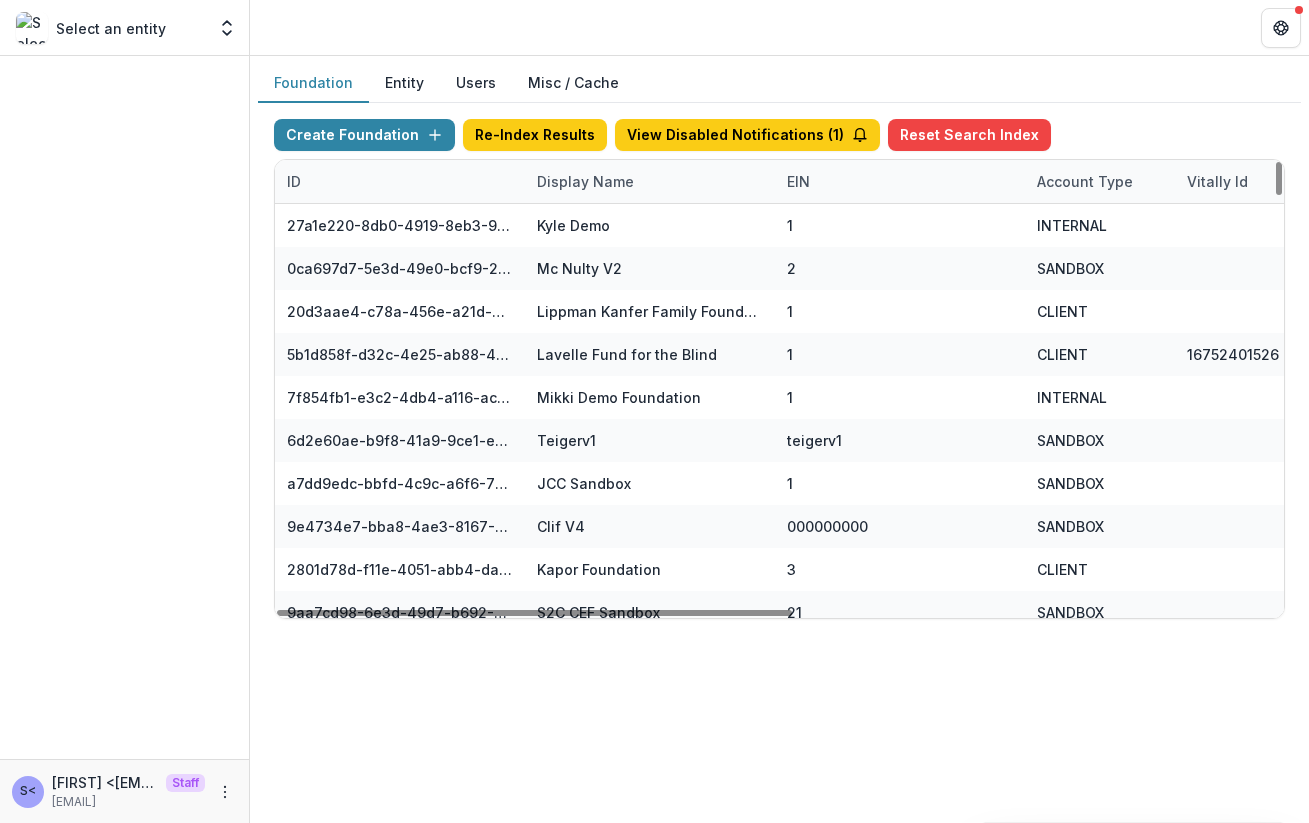 click on "Display Name" at bounding box center [585, 181] 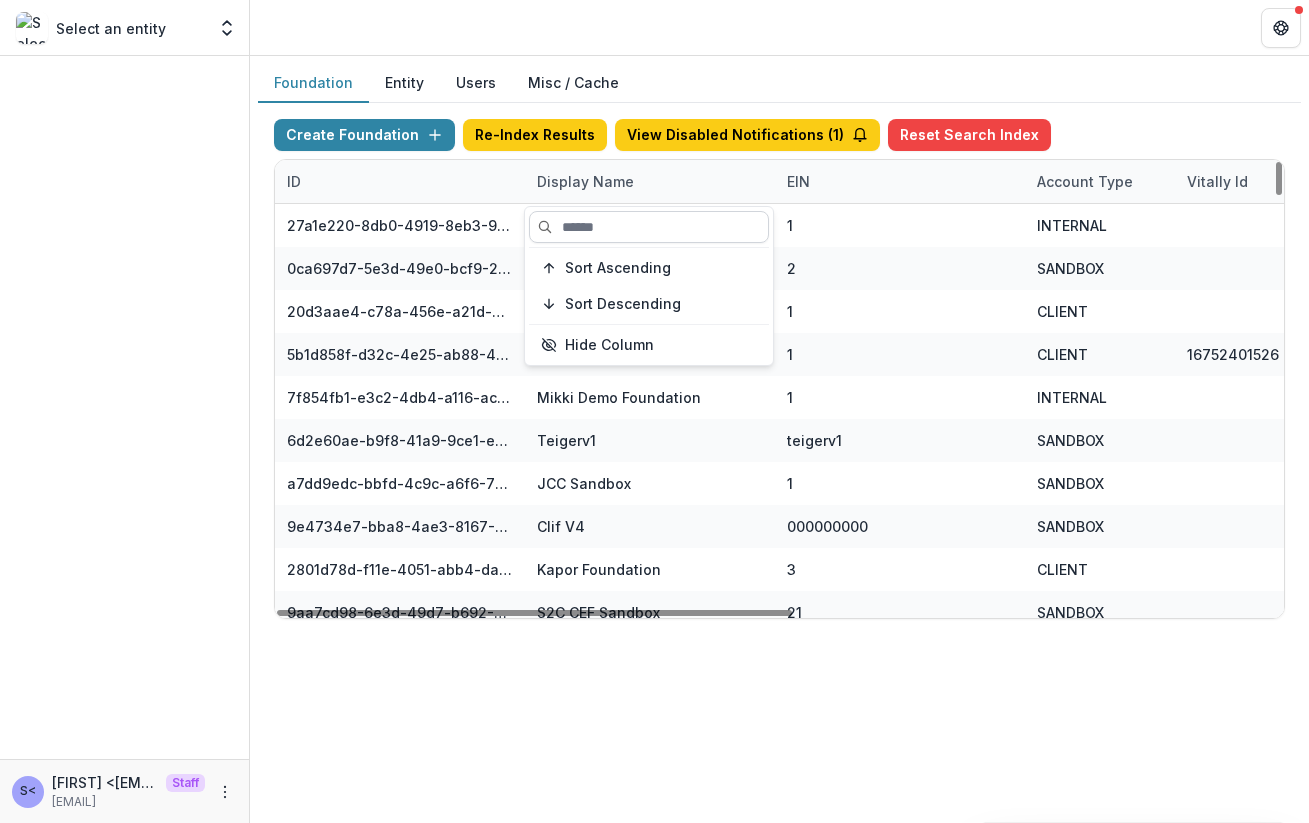 click at bounding box center (649, 227) 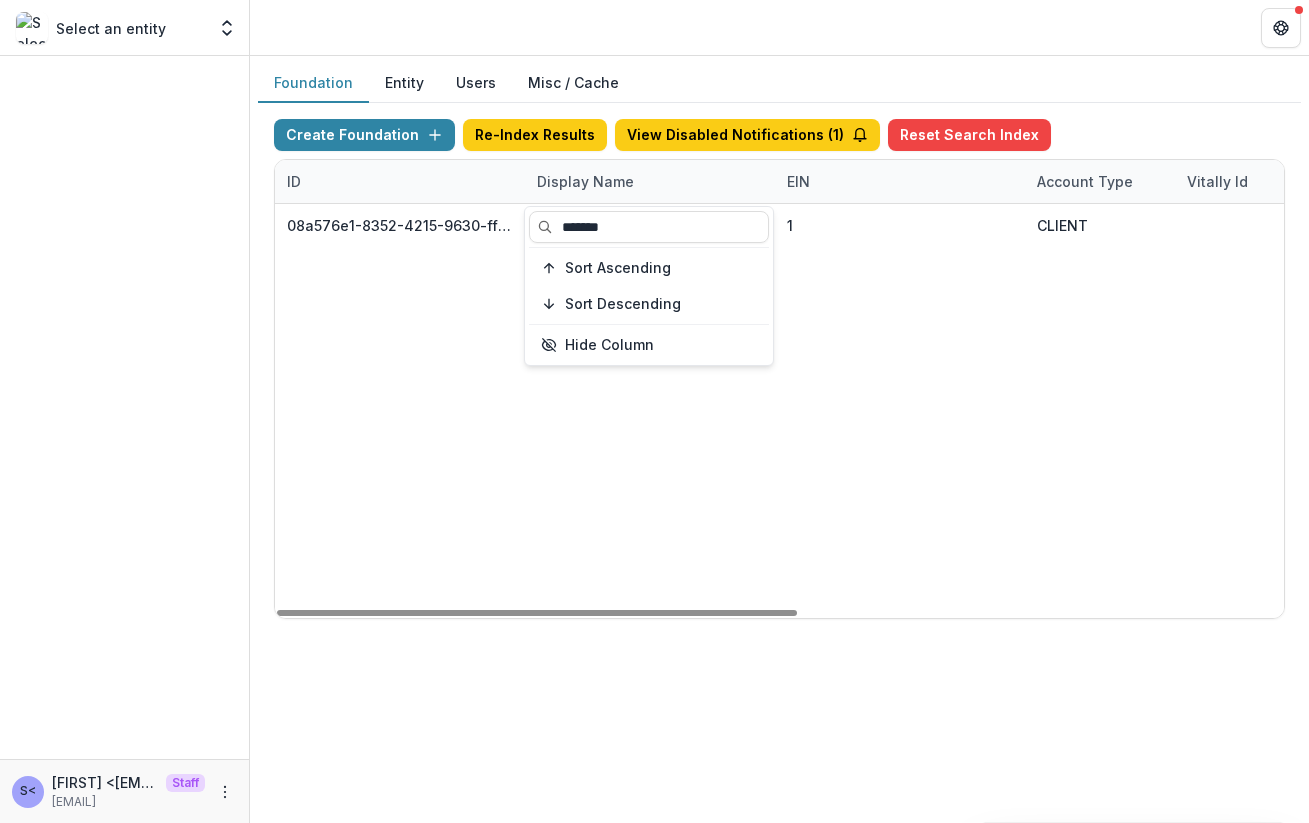 type on "*******" 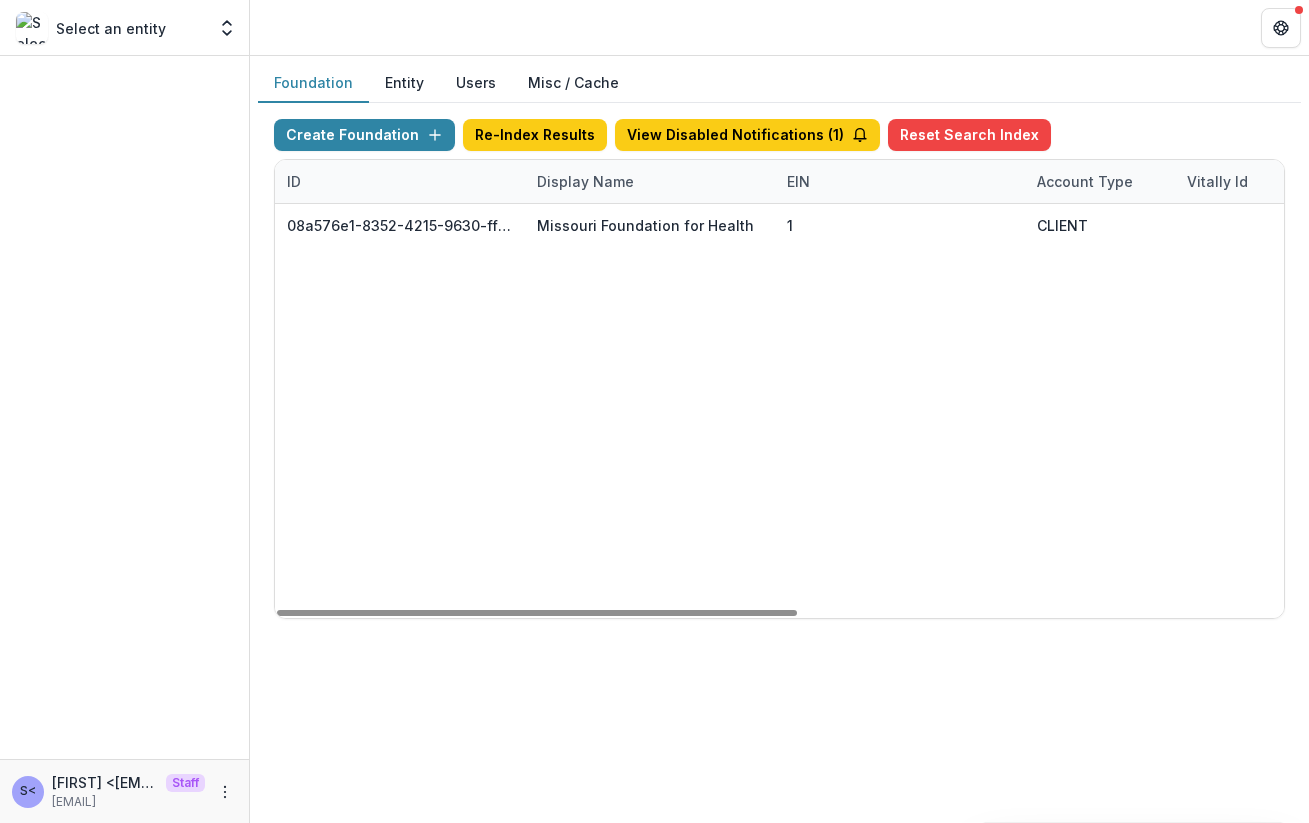 click on "[DATE], [TIME] [VISIT] [EDIT] [FEATURE] [FLAGS]" at bounding box center [1250, 411] 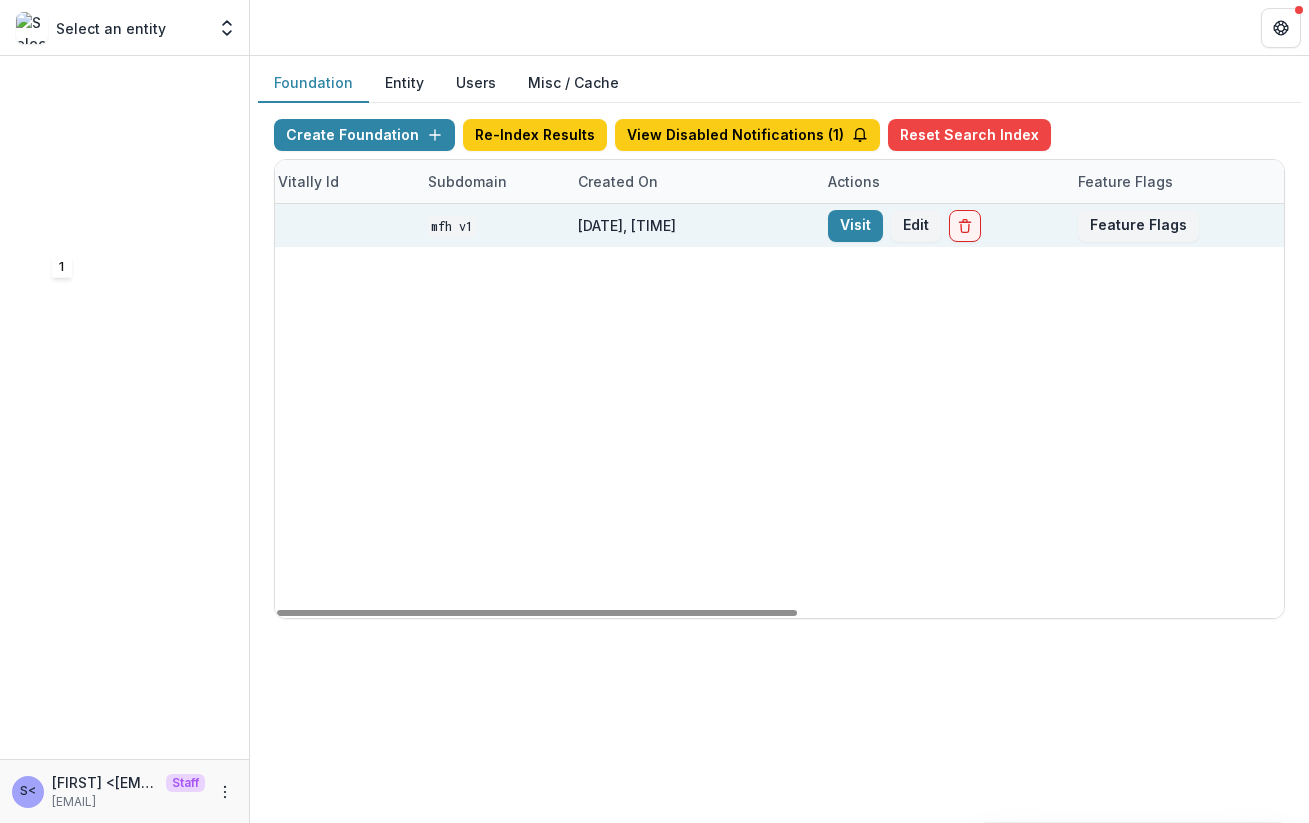 scroll, scrollTop: 0, scrollLeft: 941, axis: horizontal 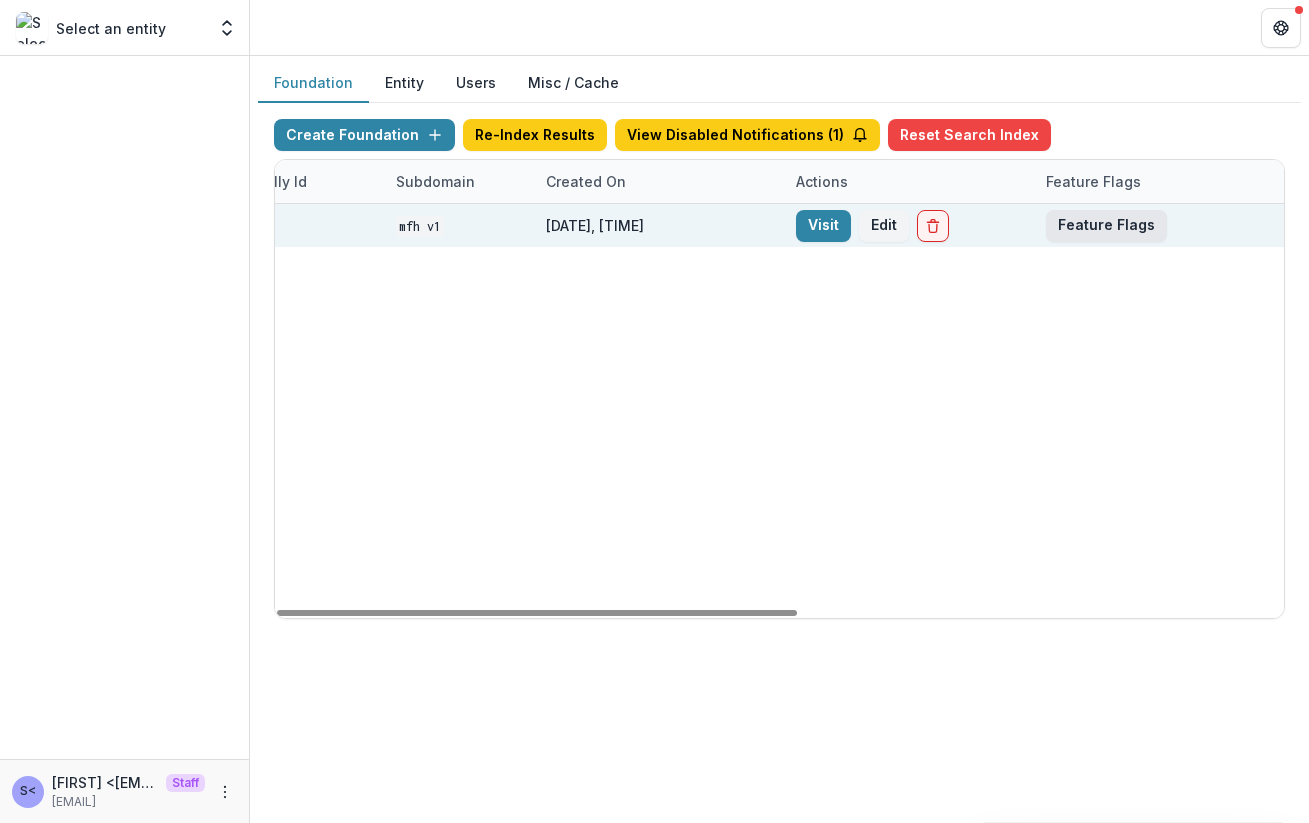 click on "Feature Flags" at bounding box center (1106, 226) 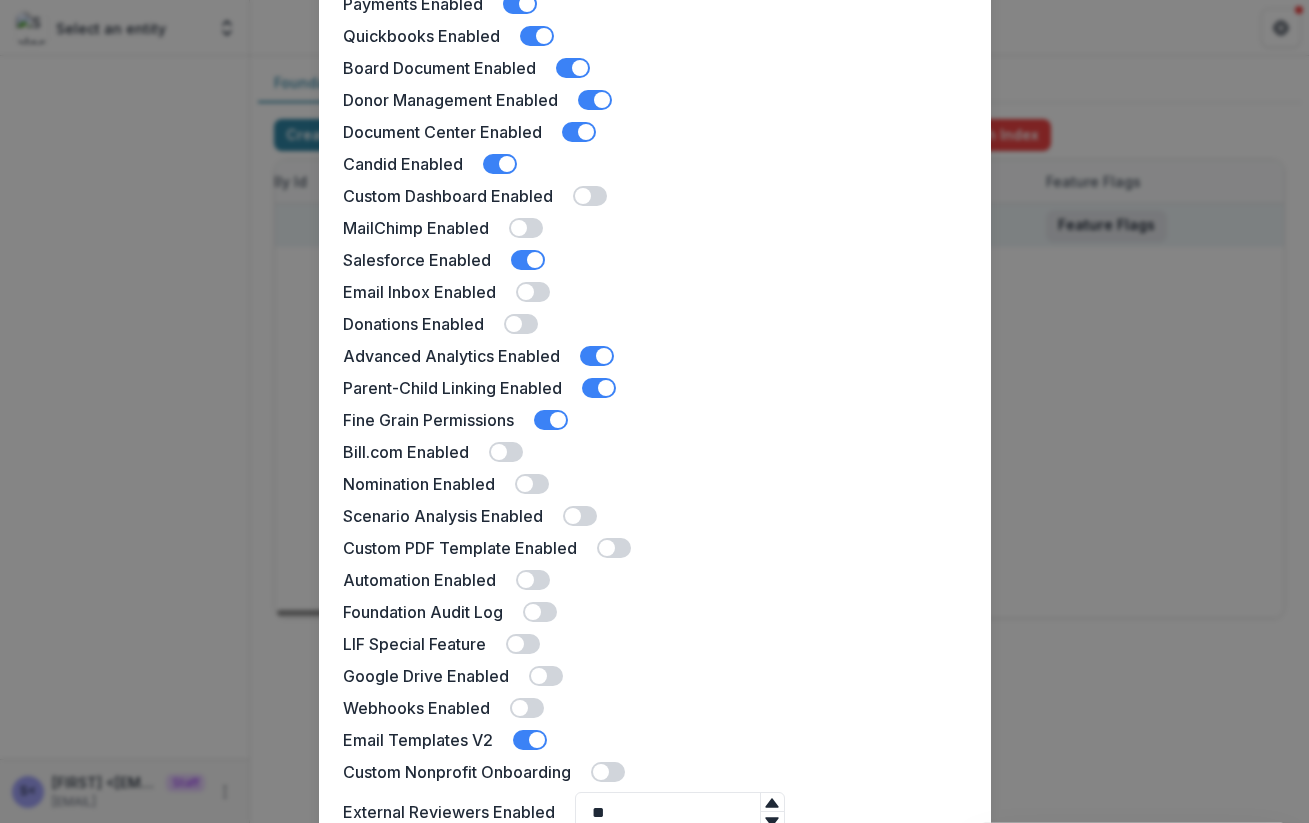 scroll, scrollTop: 441, scrollLeft: 0, axis: vertical 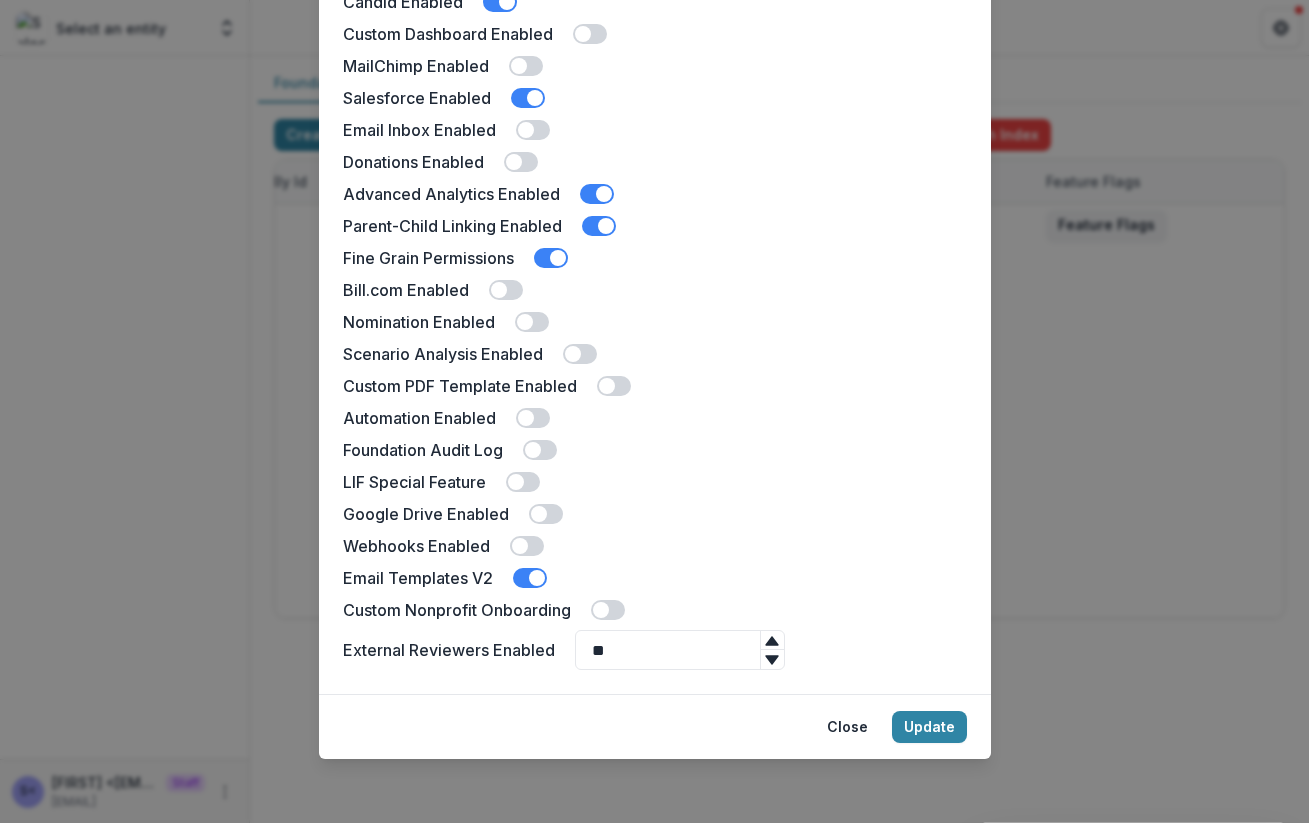 type 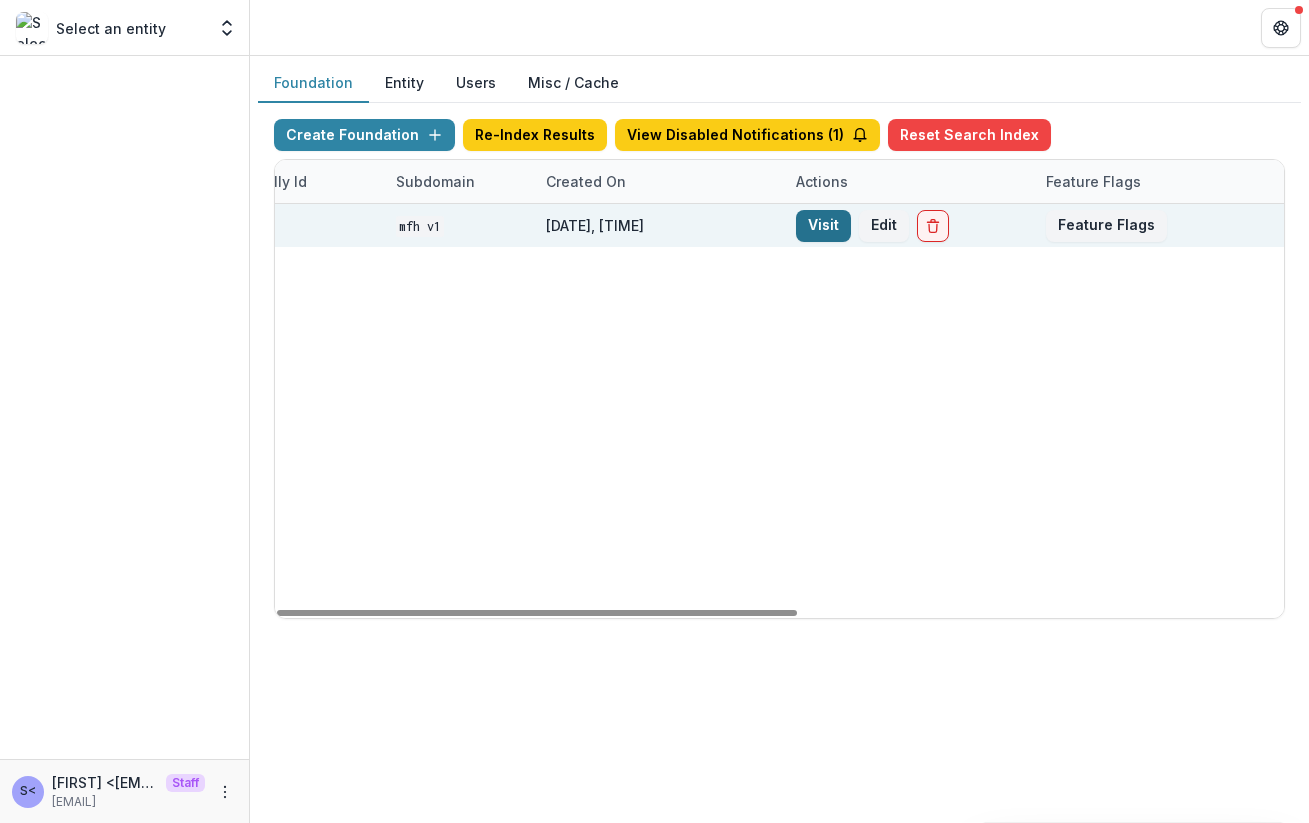 click on "Visit" at bounding box center (823, 226) 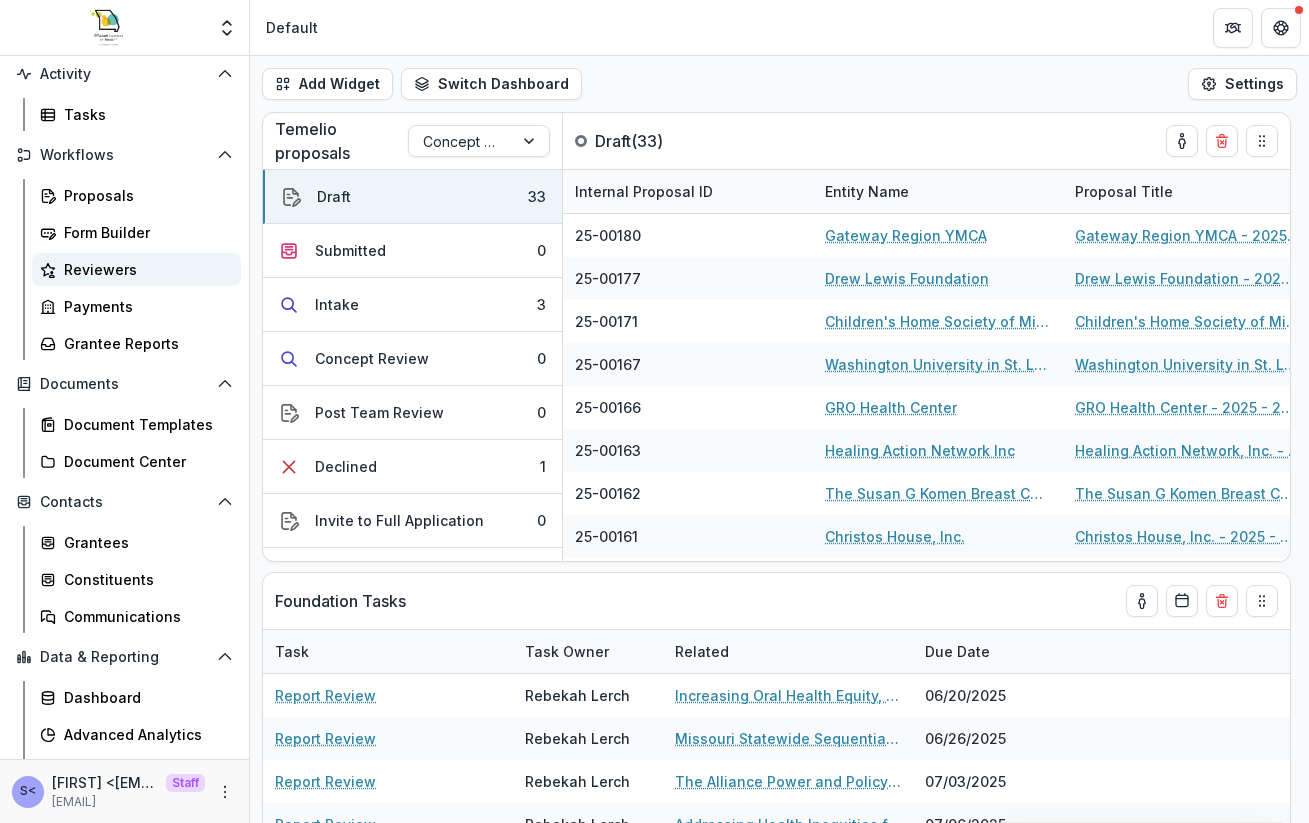scroll, scrollTop: 180, scrollLeft: 0, axis: vertical 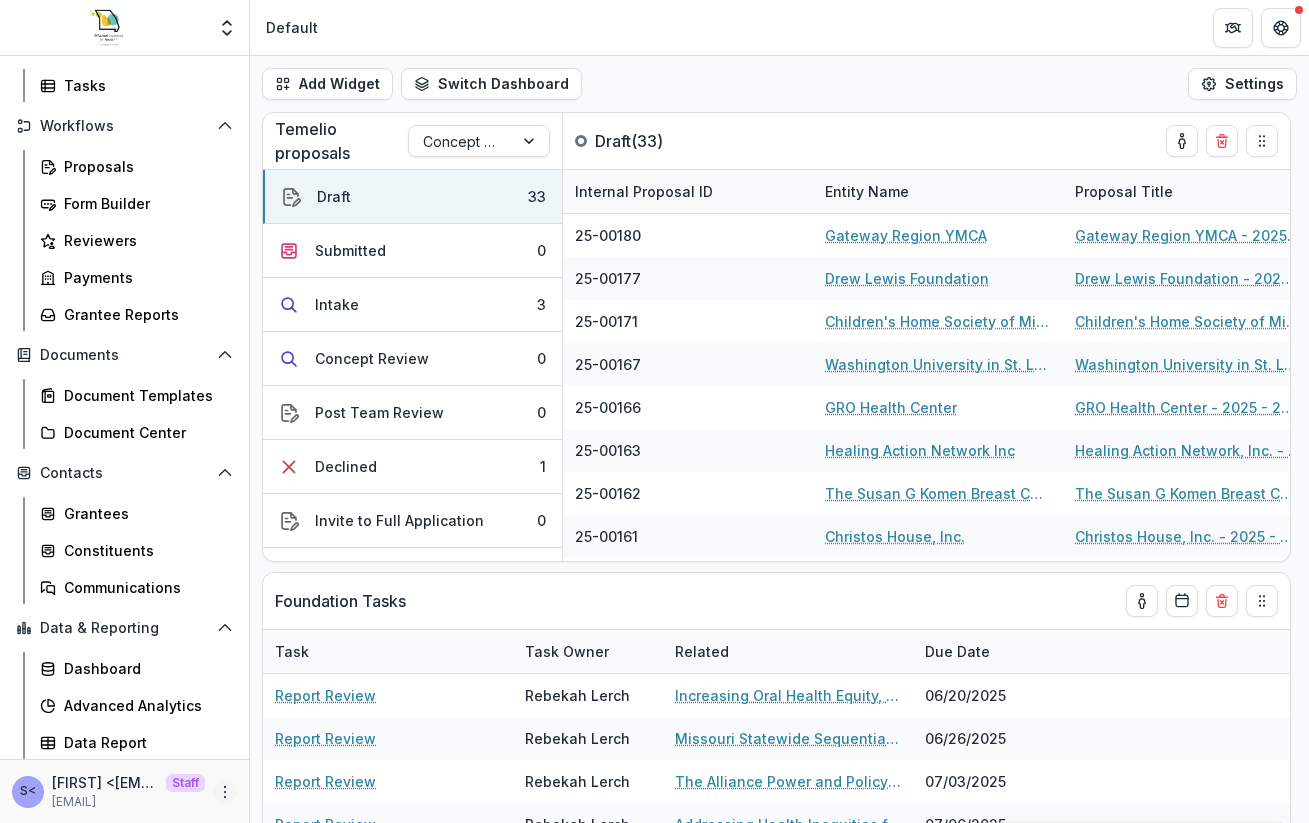 click 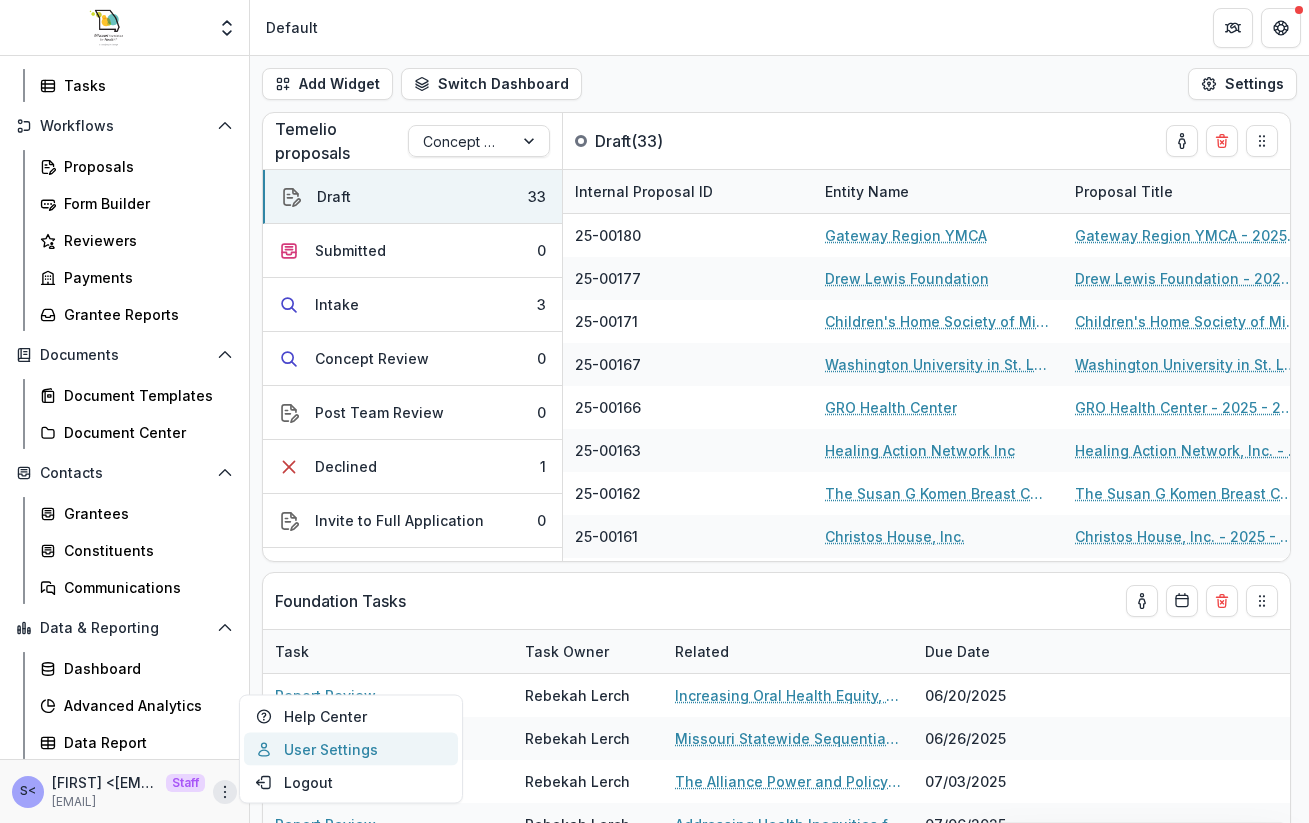 click 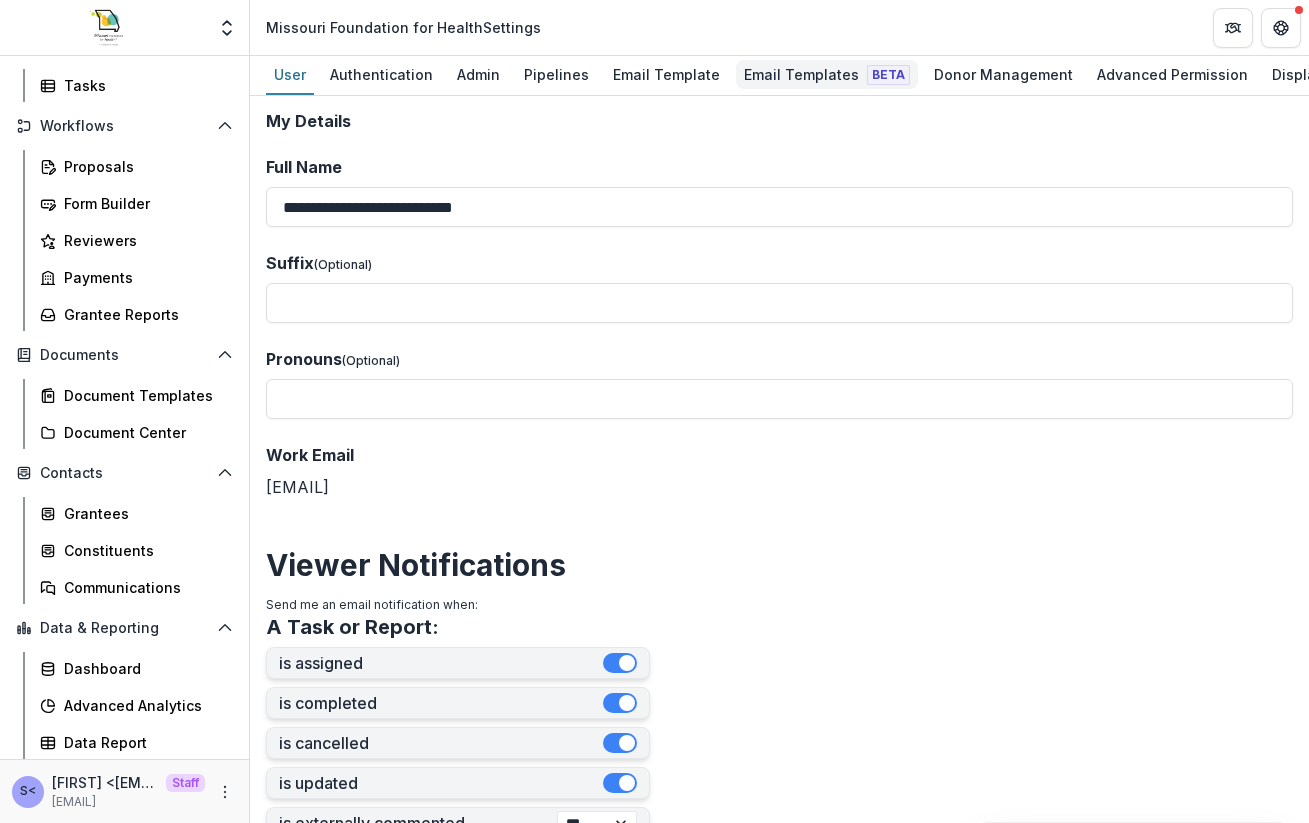 click on "Email Templates   Beta" at bounding box center (827, 74) 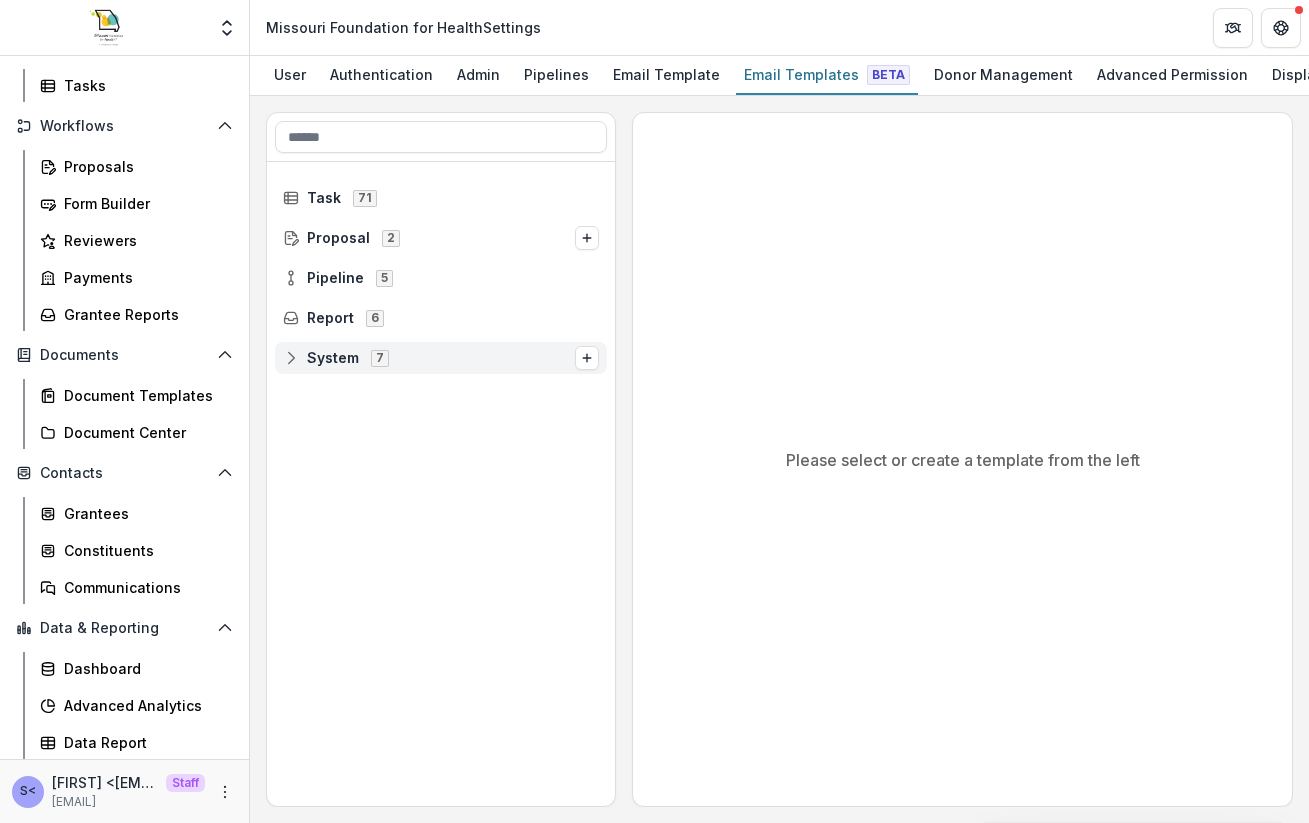 click on "System 7" at bounding box center [429, 357] 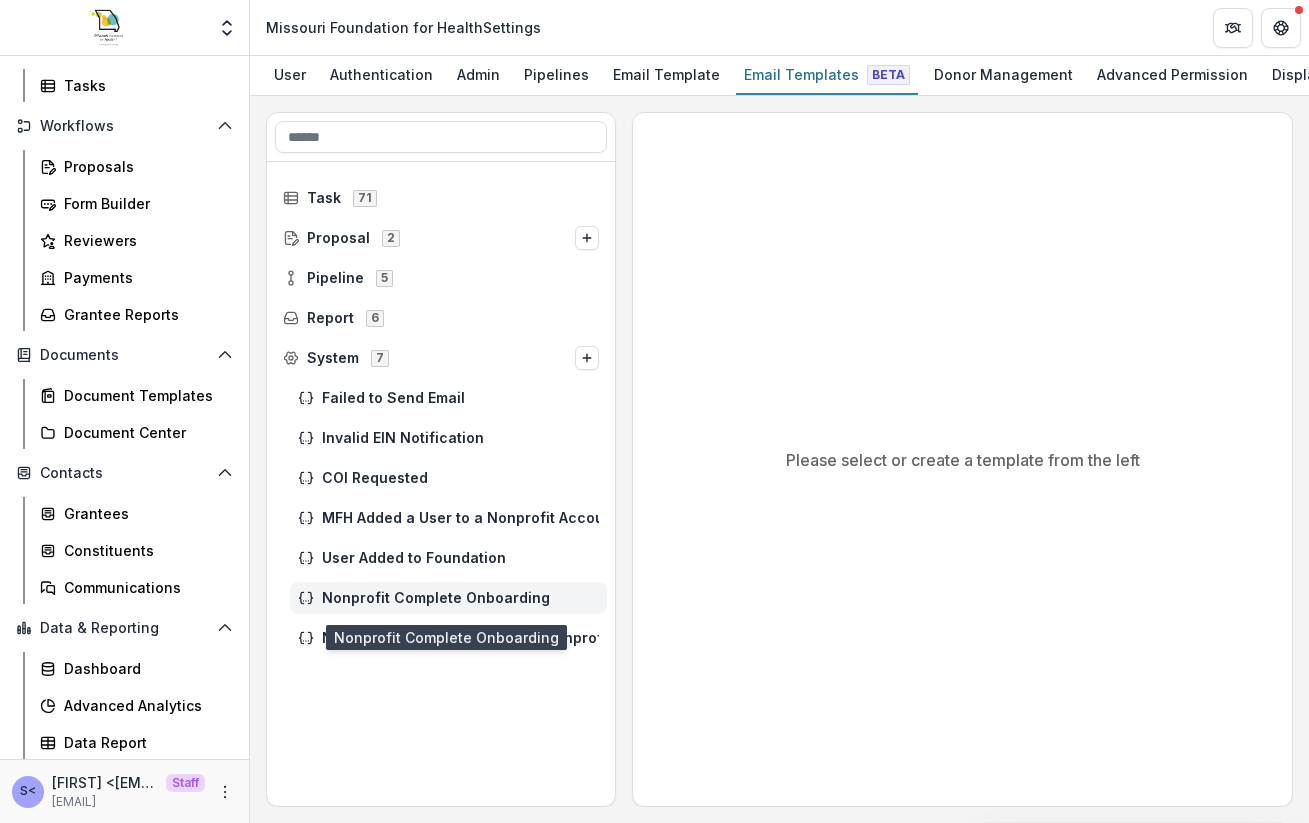 click on "Nonprofit Complete Onboarding" at bounding box center (460, 598) 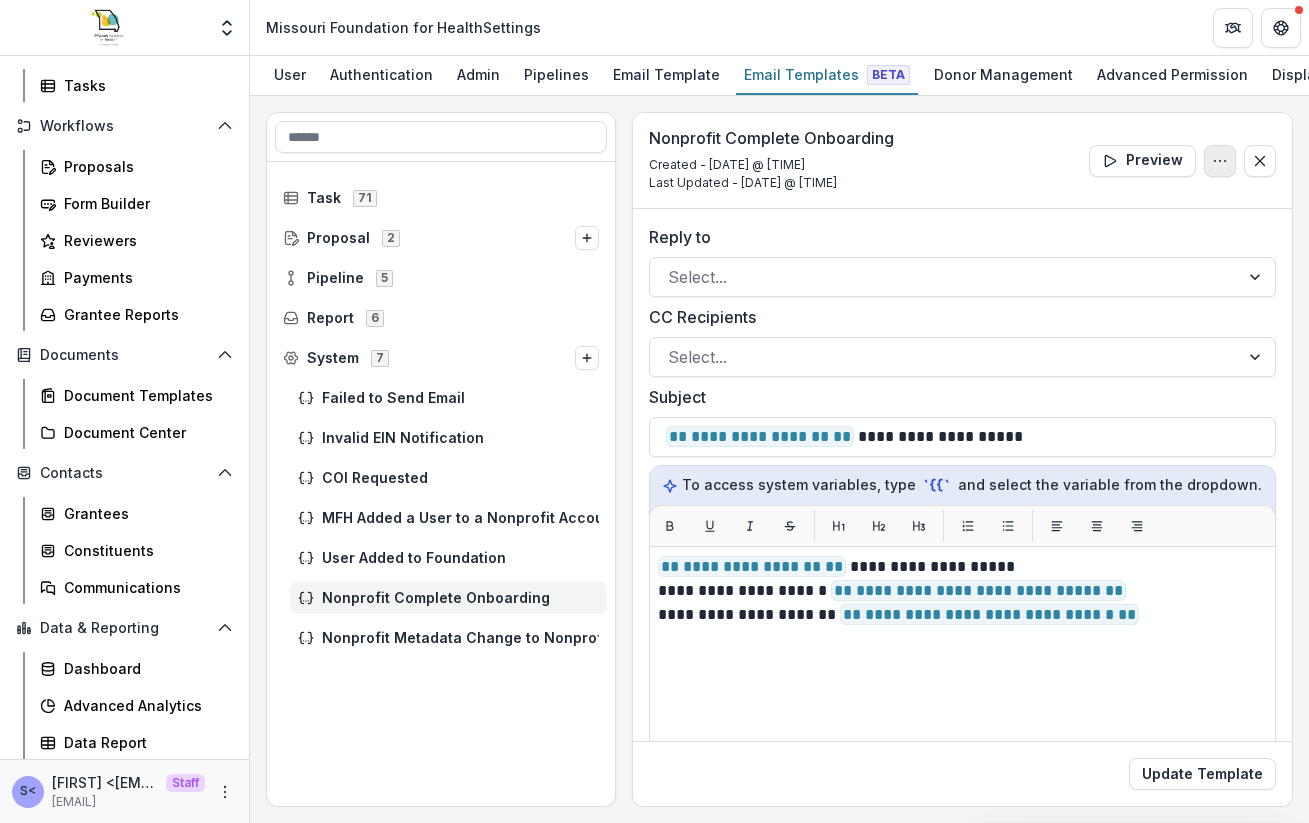 click 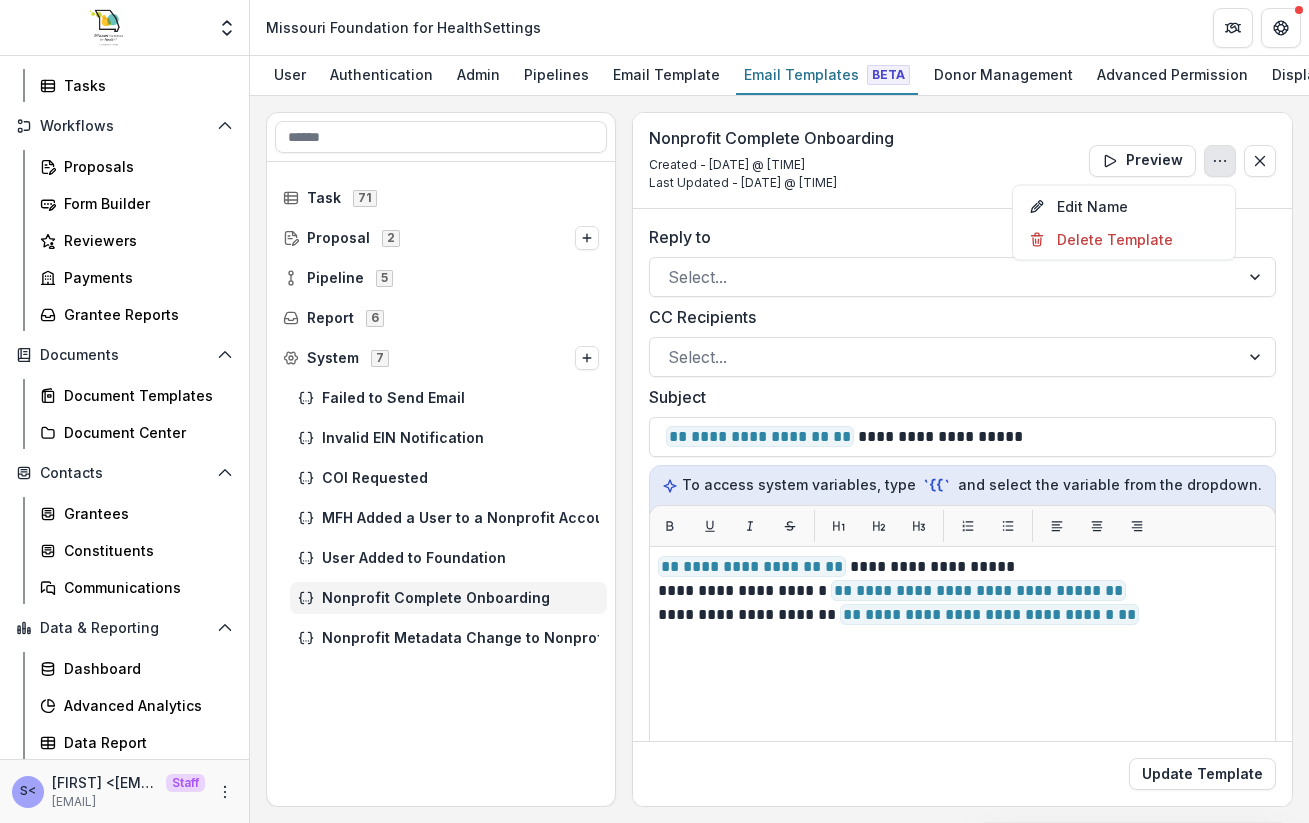 click 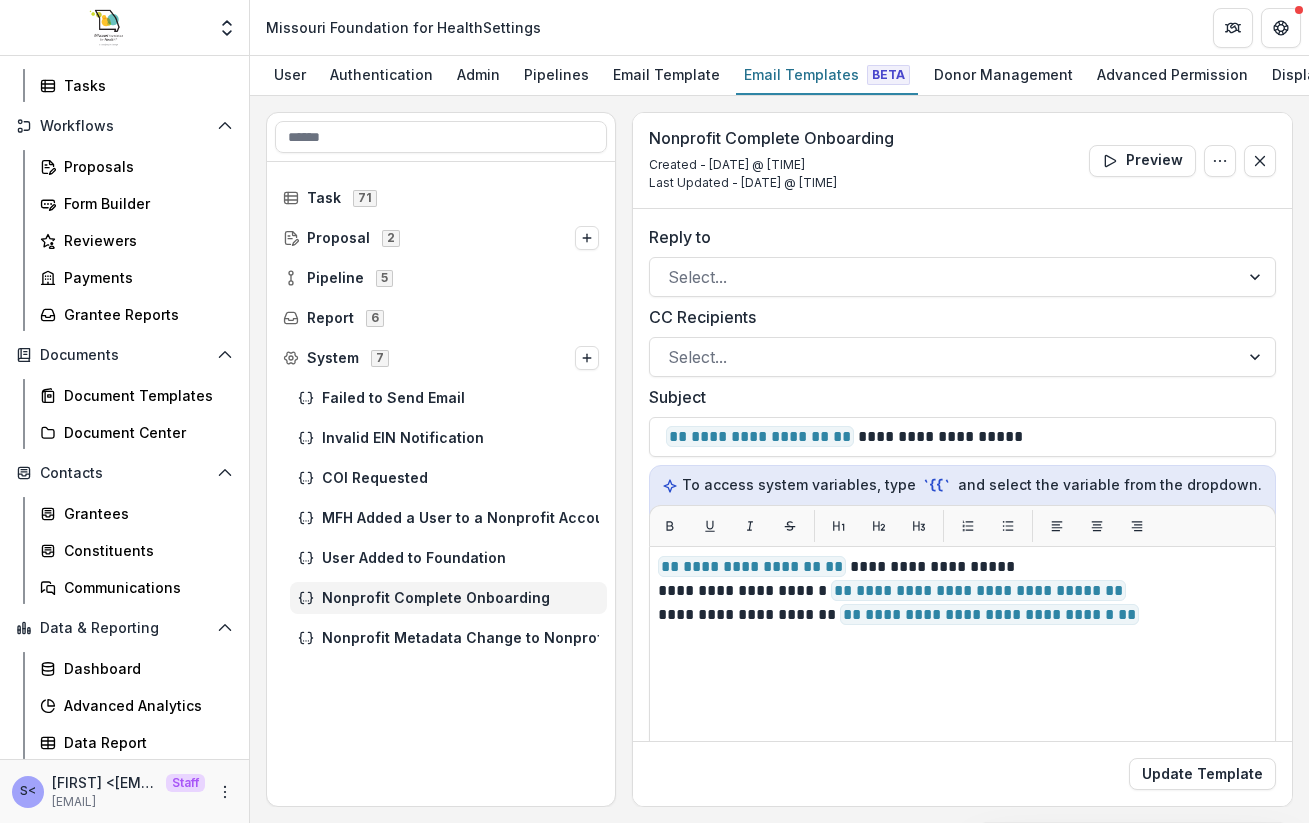 type 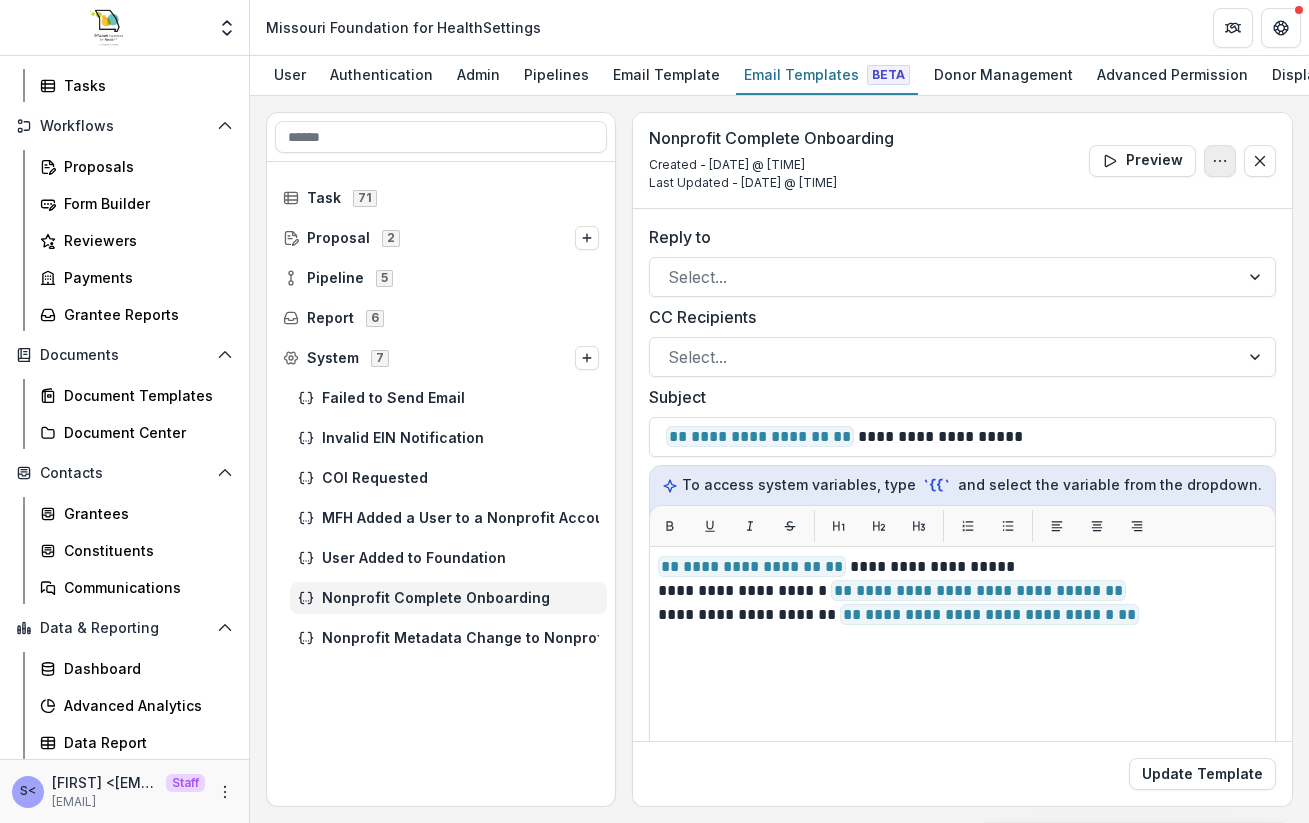click 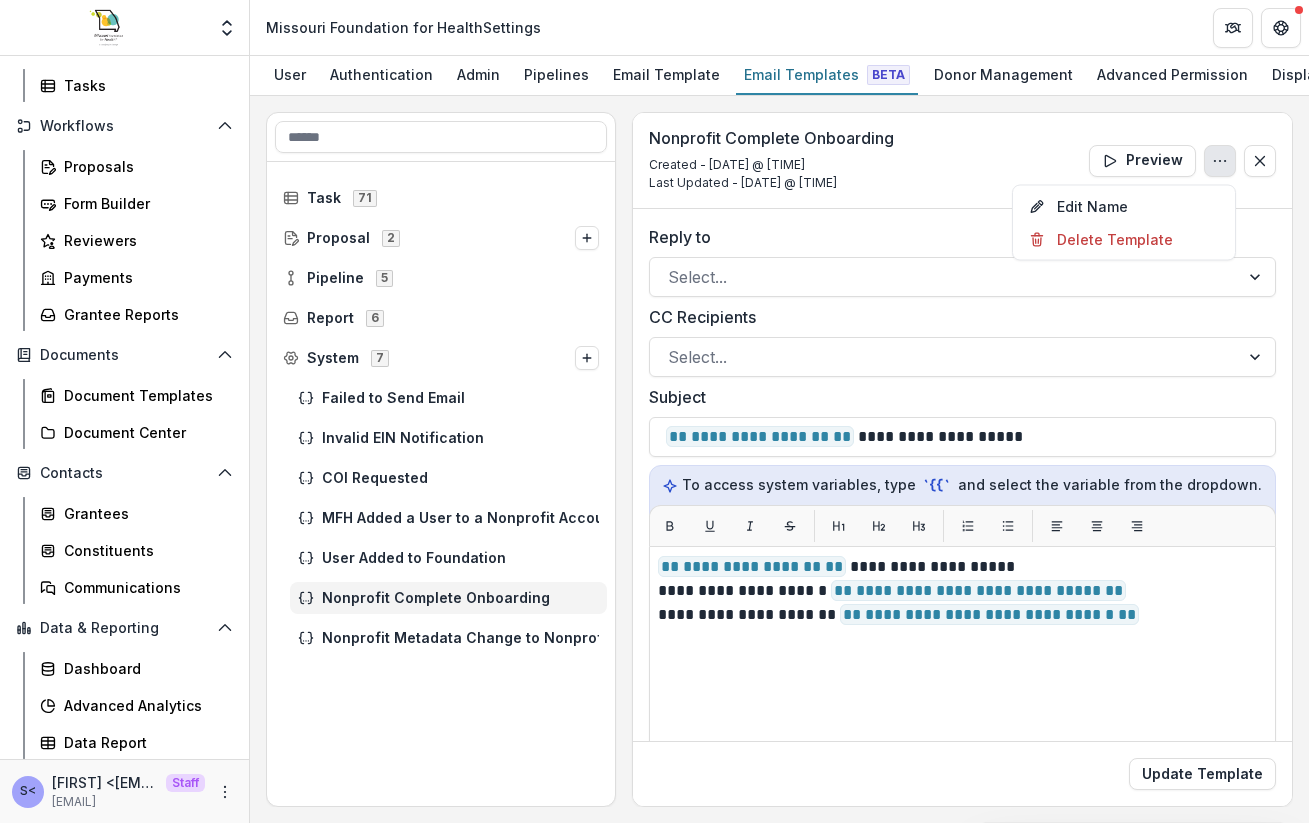 click on "**********" at bounding box center (779, 459) 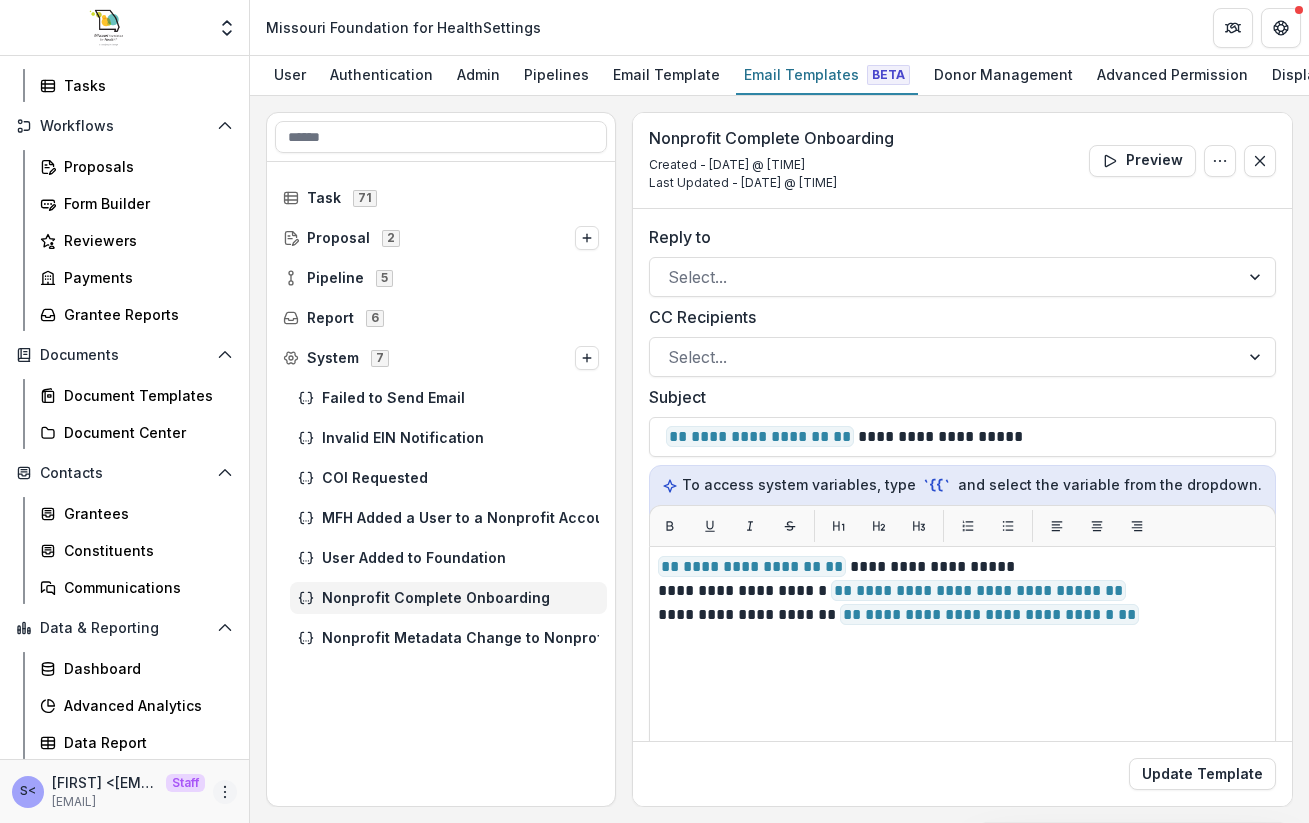 click 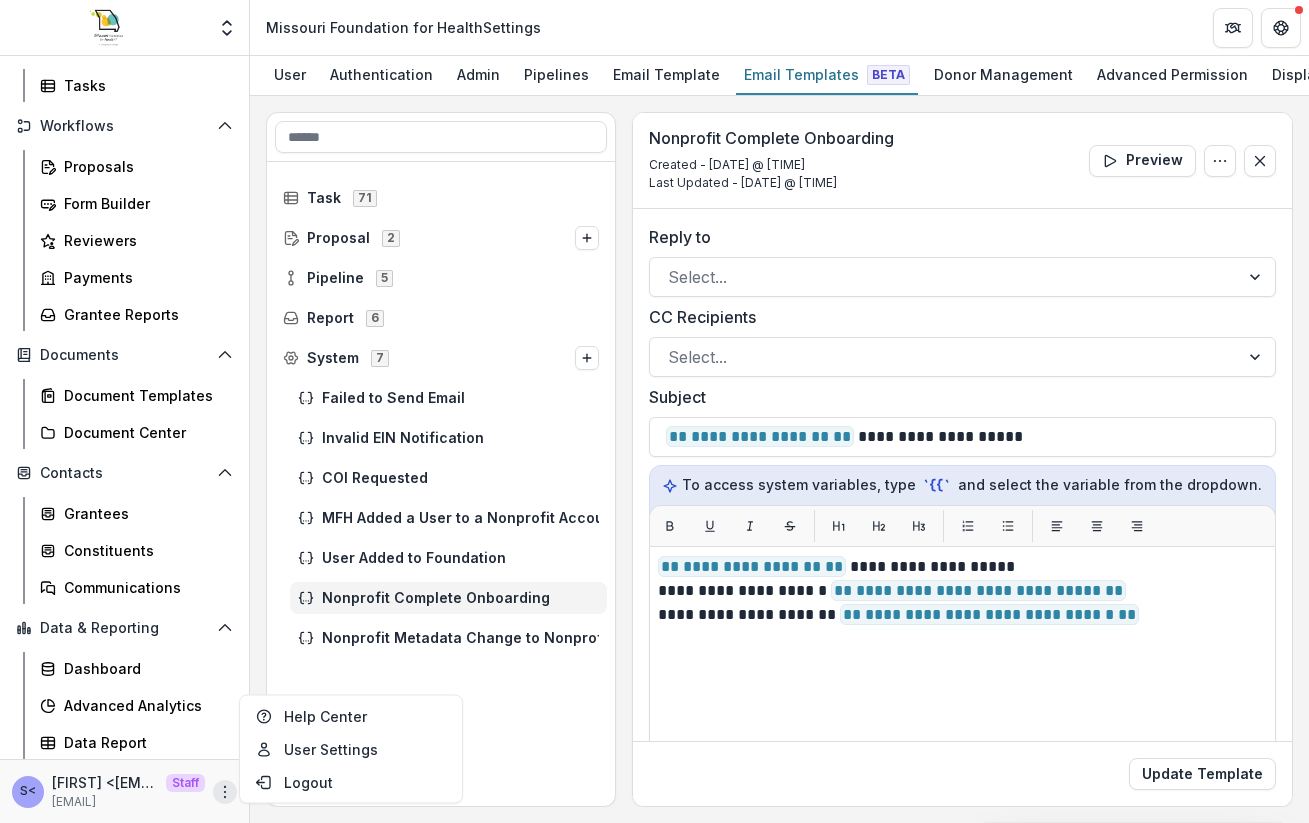 type 